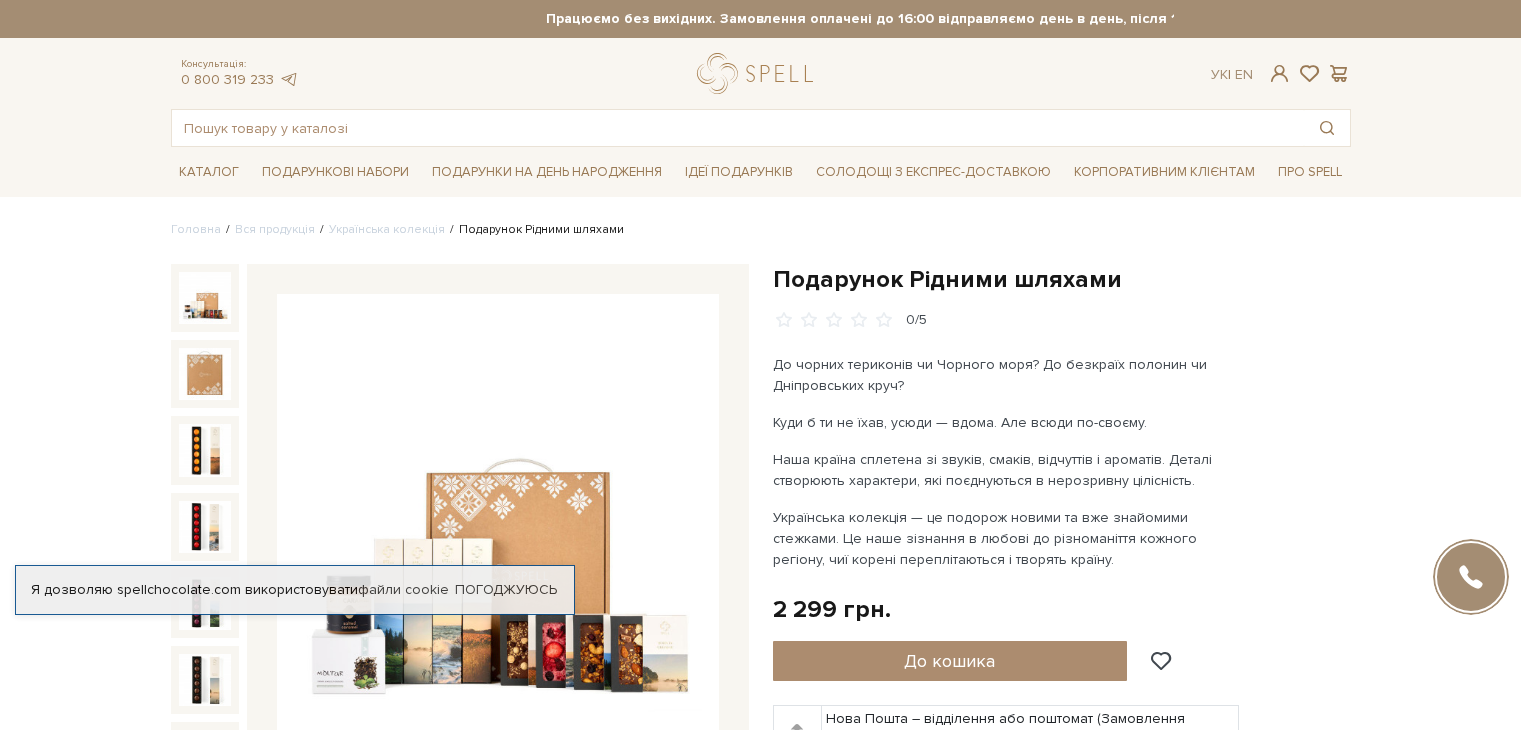scroll, scrollTop: 0, scrollLeft: 0, axis: both 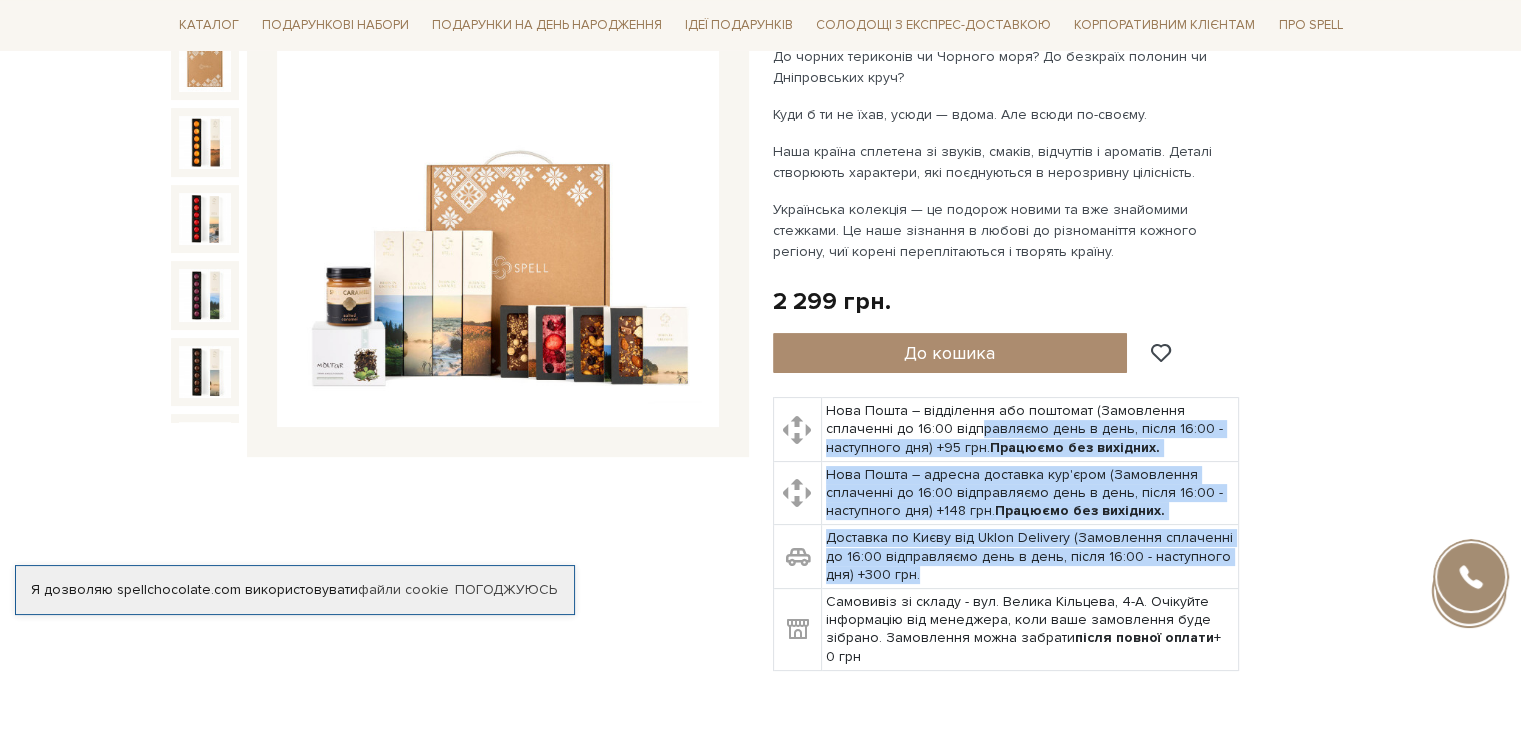 drag, startPoint x: 976, startPoint y: 427, endPoint x: 975, endPoint y: 563, distance: 136.00368 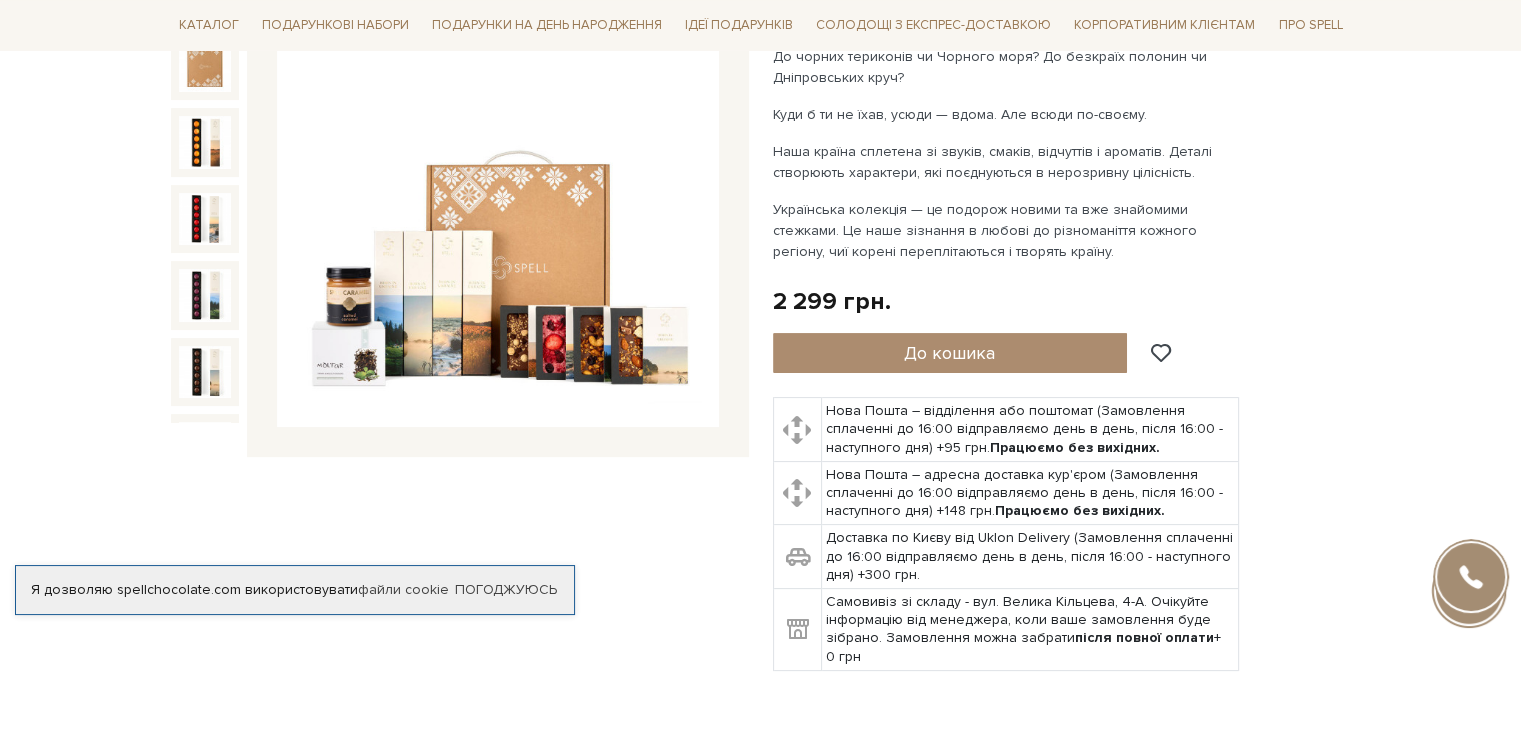 click on "Подарункові набори
SALE
Корпоративним клієнтам
Доставка і оплата
Консультація: 0 800 319 233
Передзвонити мені
Ук                 |
En
|
🎁До 10 серпня купуйте один сет цукерок на 6 шт – другий отримуйте в подарунок! Місяць шоколаду в Spell:  обрати свій сет >>
обрати свій сет >>
| |" at bounding box center [760, 1368] 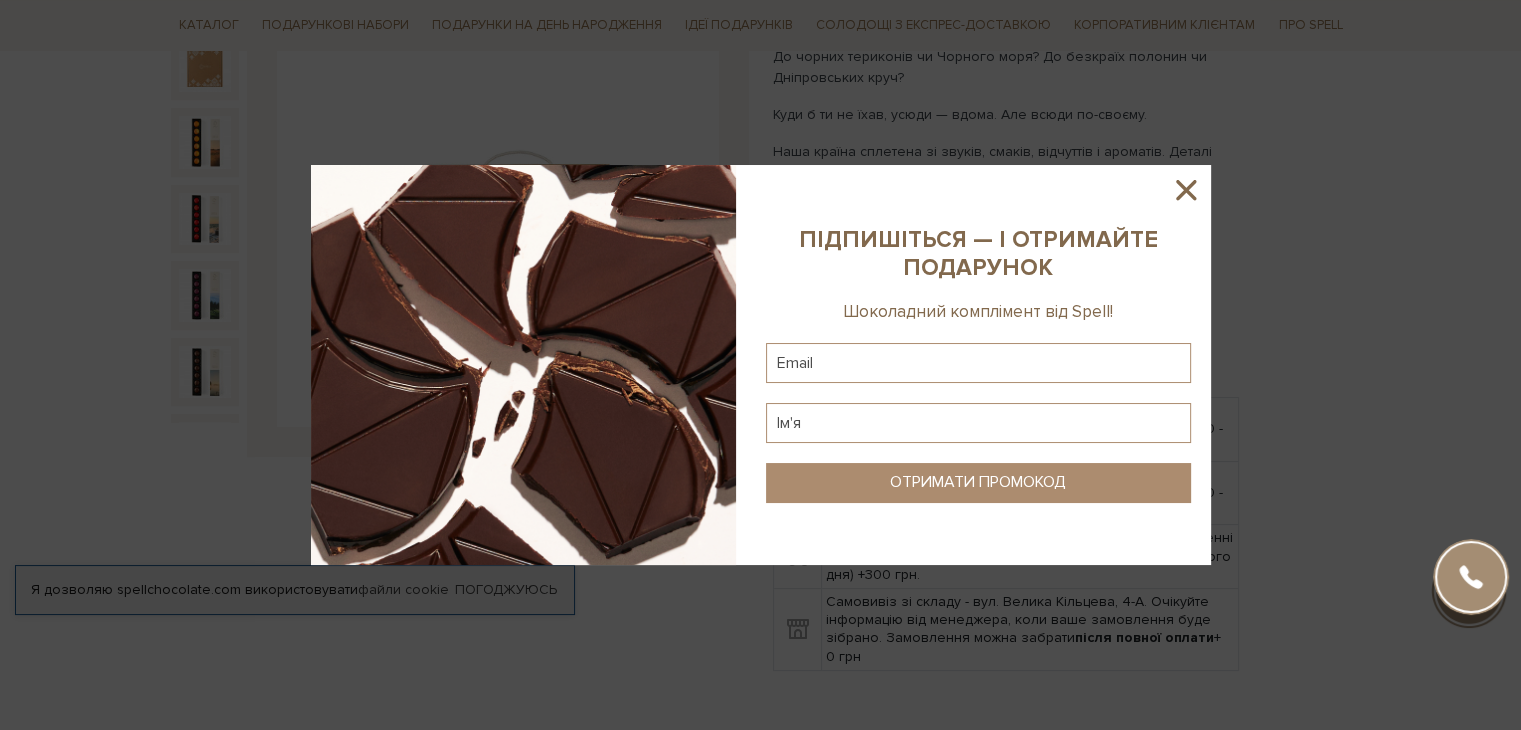 click 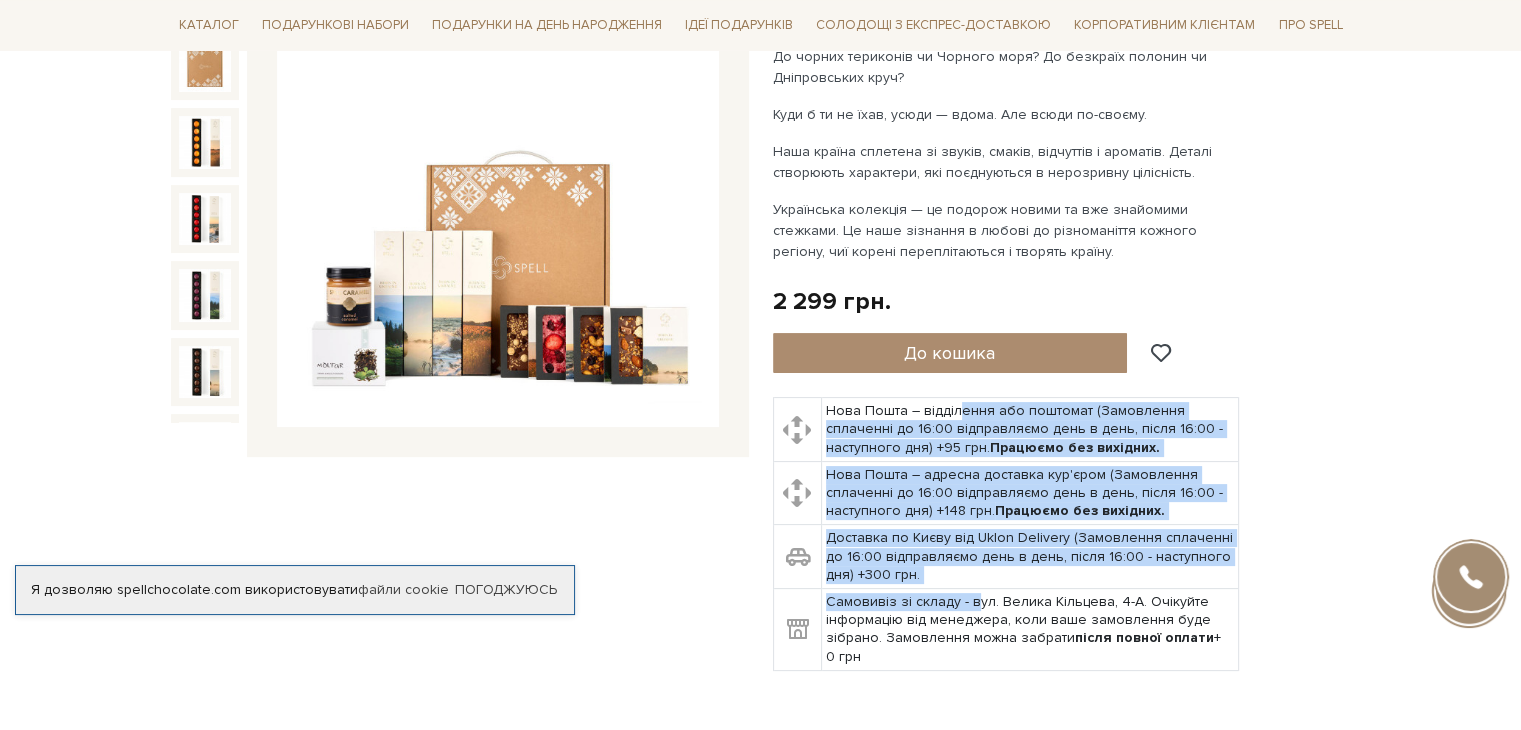 drag, startPoint x: 954, startPoint y: 406, endPoint x: 969, endPoint y: 597, distance: 191.5881 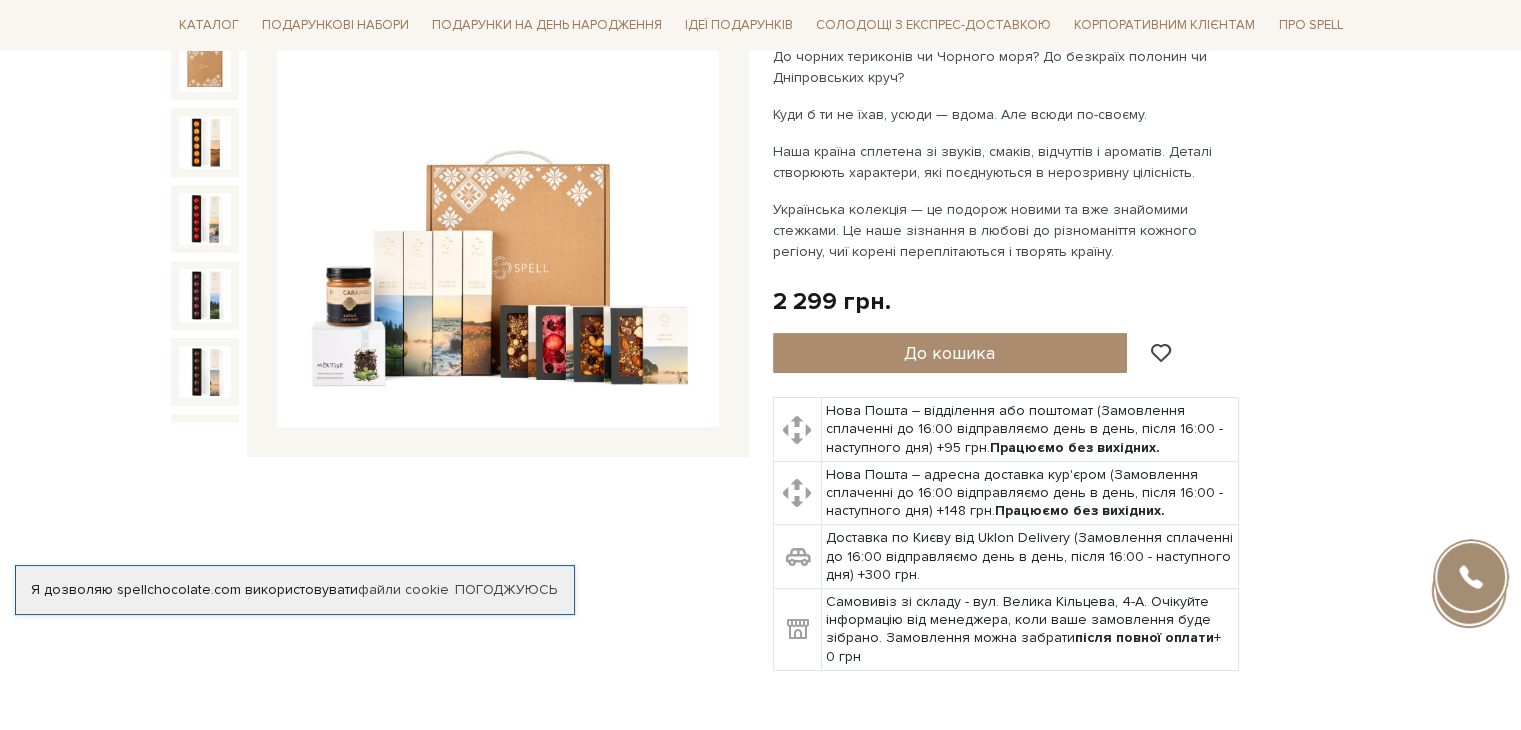 click on "Подарунок Рідними шляхами
0/5
0/5" at bounding box center (761, 350) 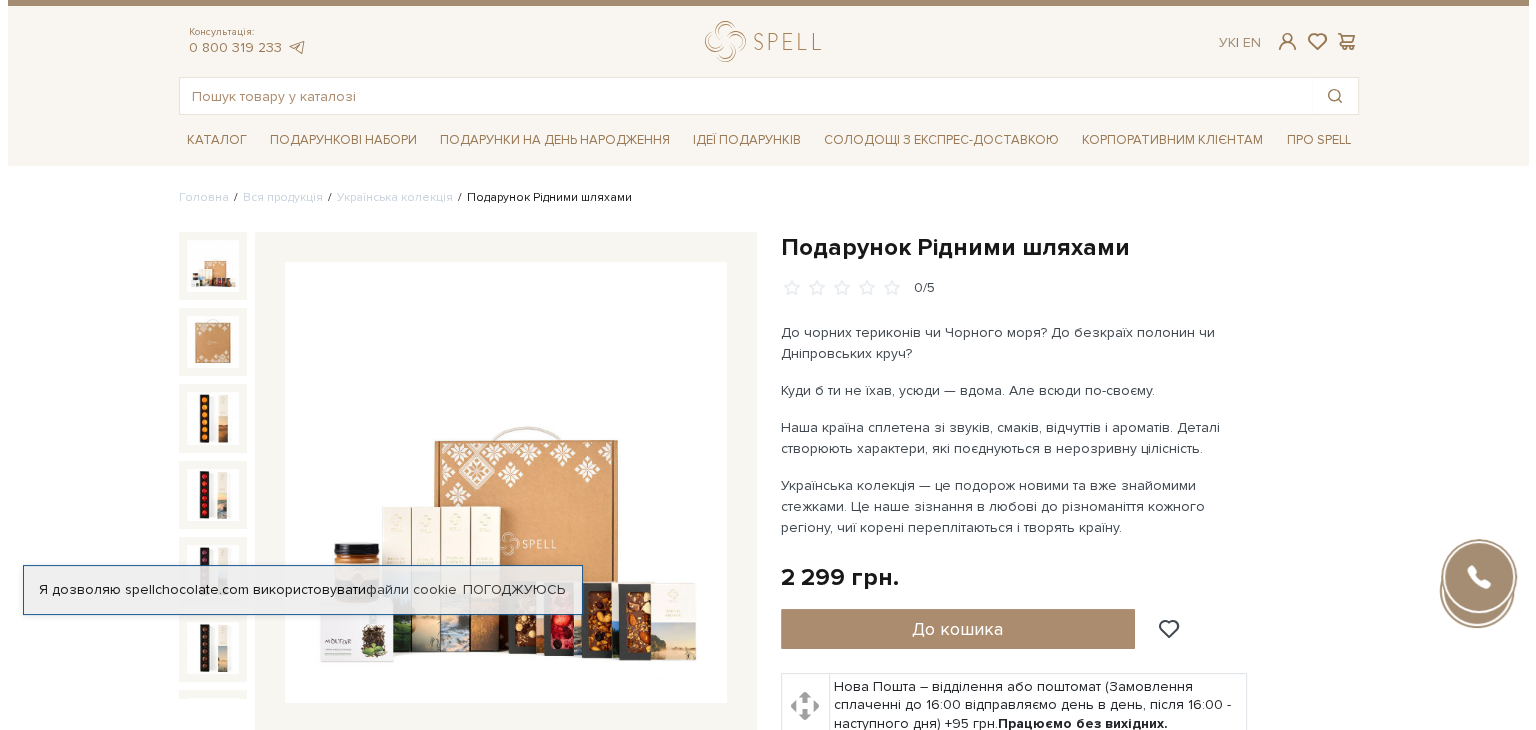 scroll, scrollTop: 24, scrollLeft: 0, axis: vertical 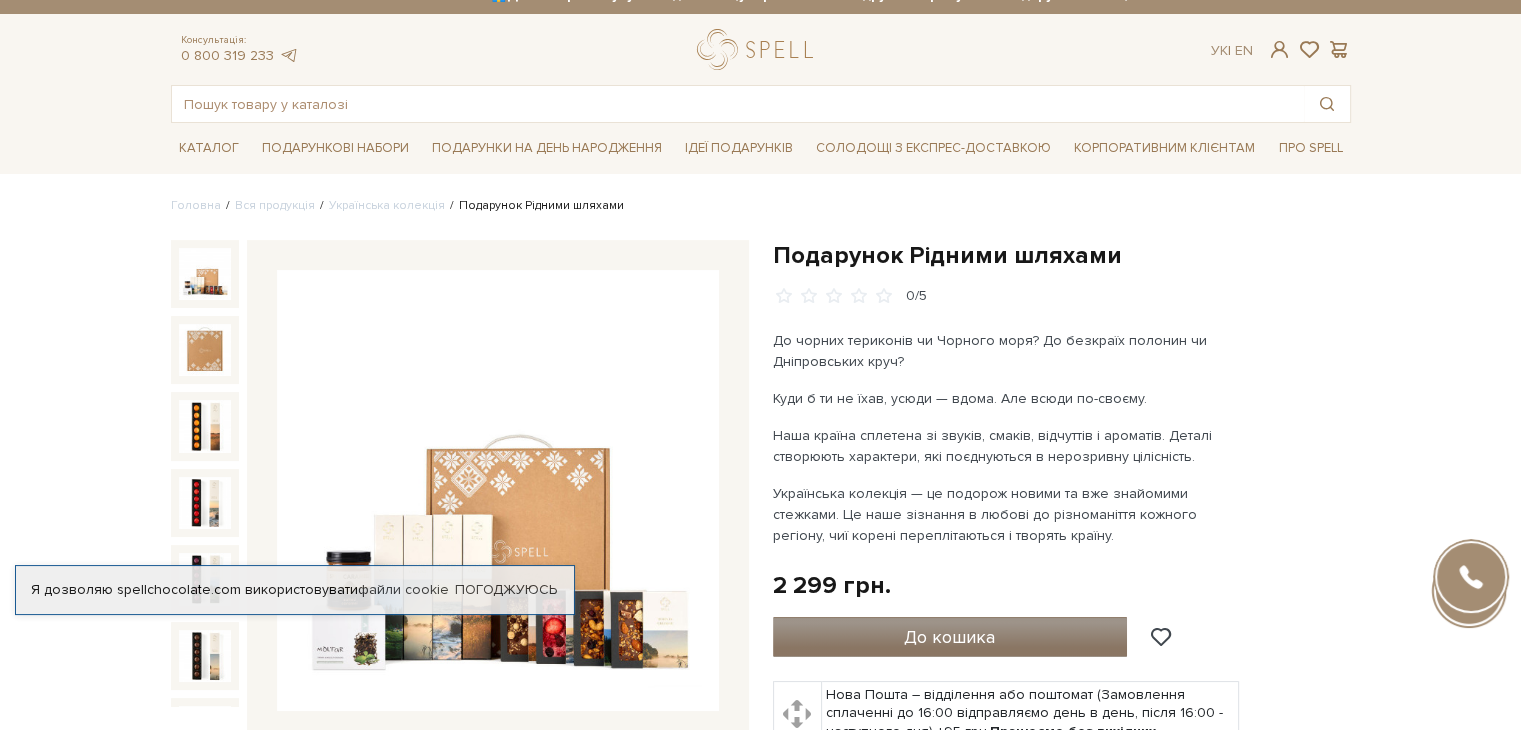 click on "До кошика" at bounding box center (949, 637) 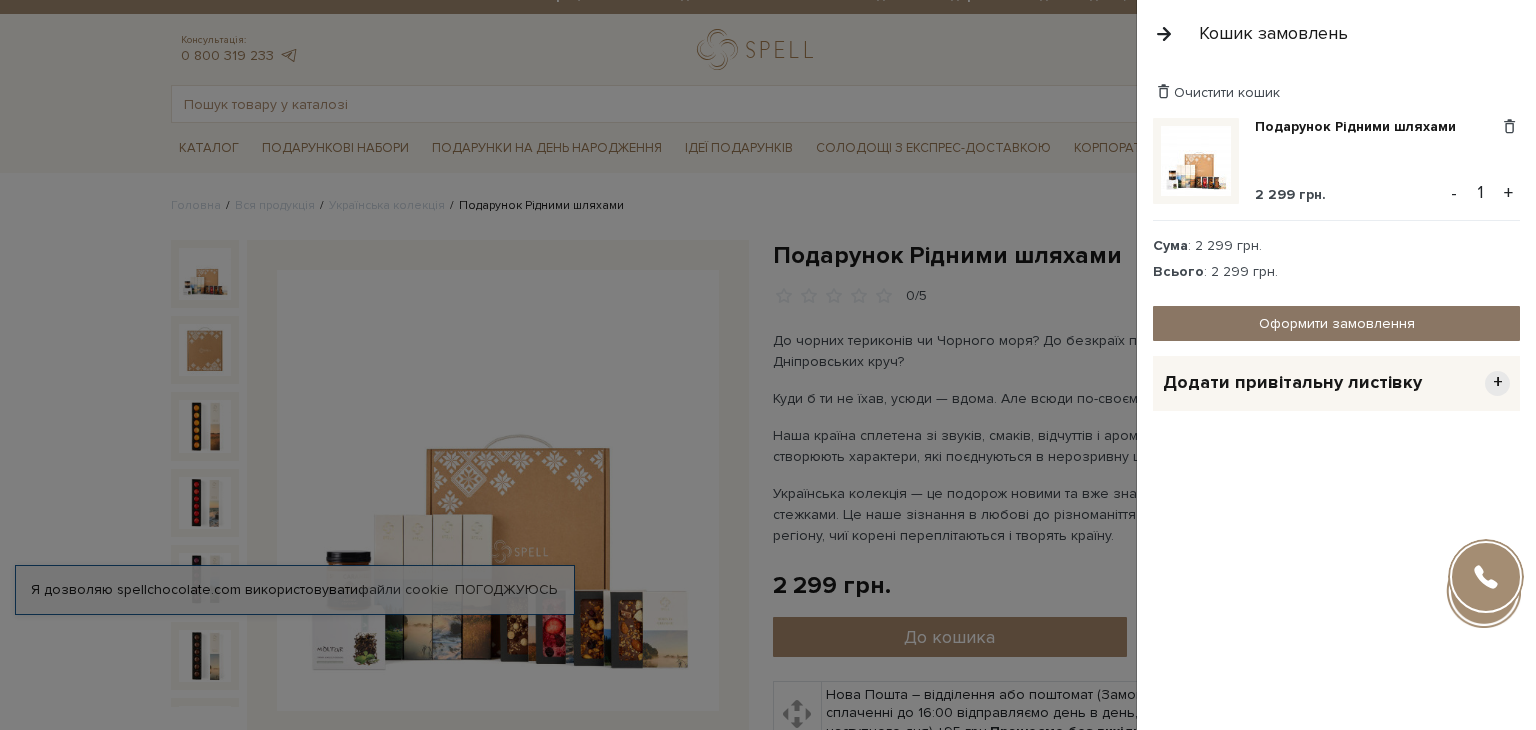 click on "Оформити замовлення" at bounding box center (1336, 323) 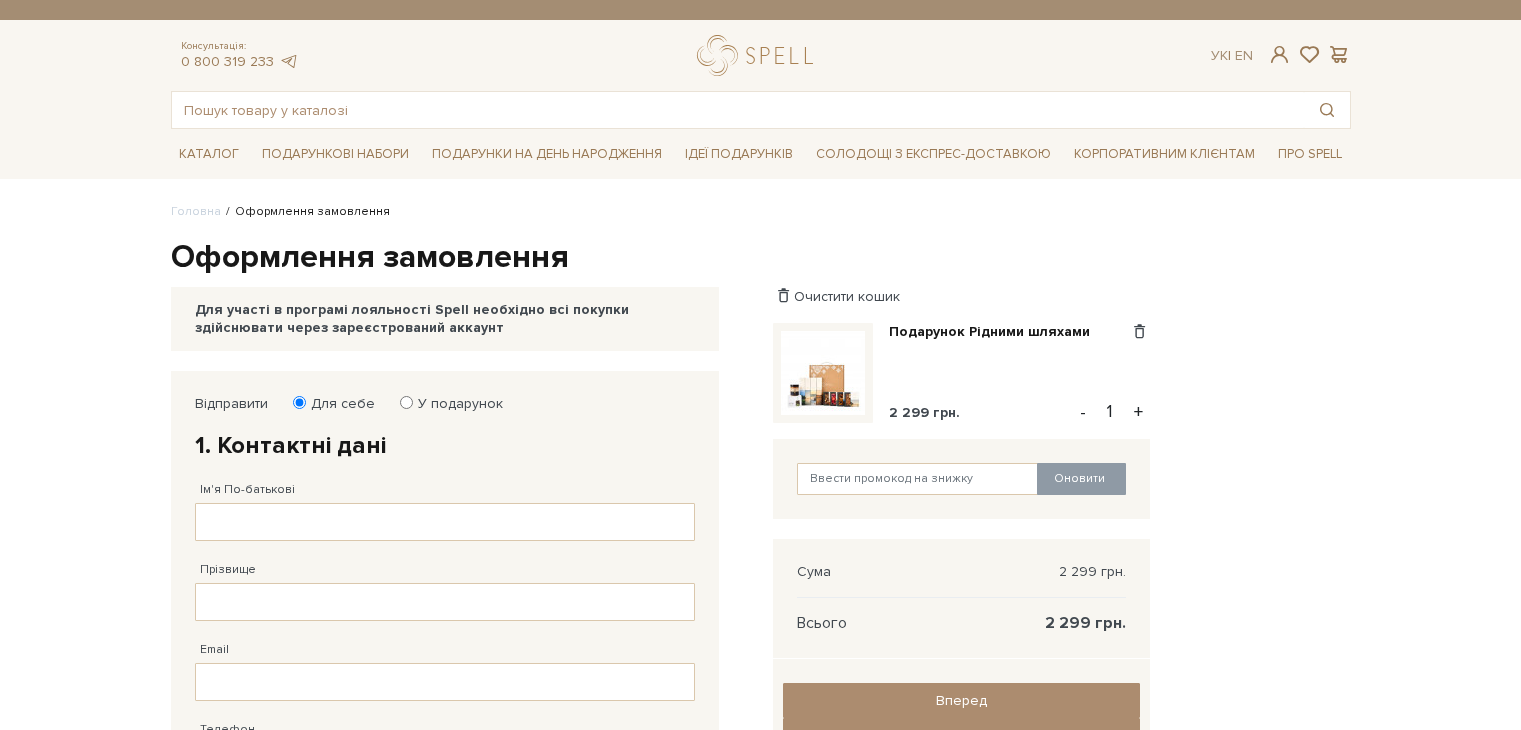 scroll, scrollTop: 0, scrollLeft: 0, axis: both 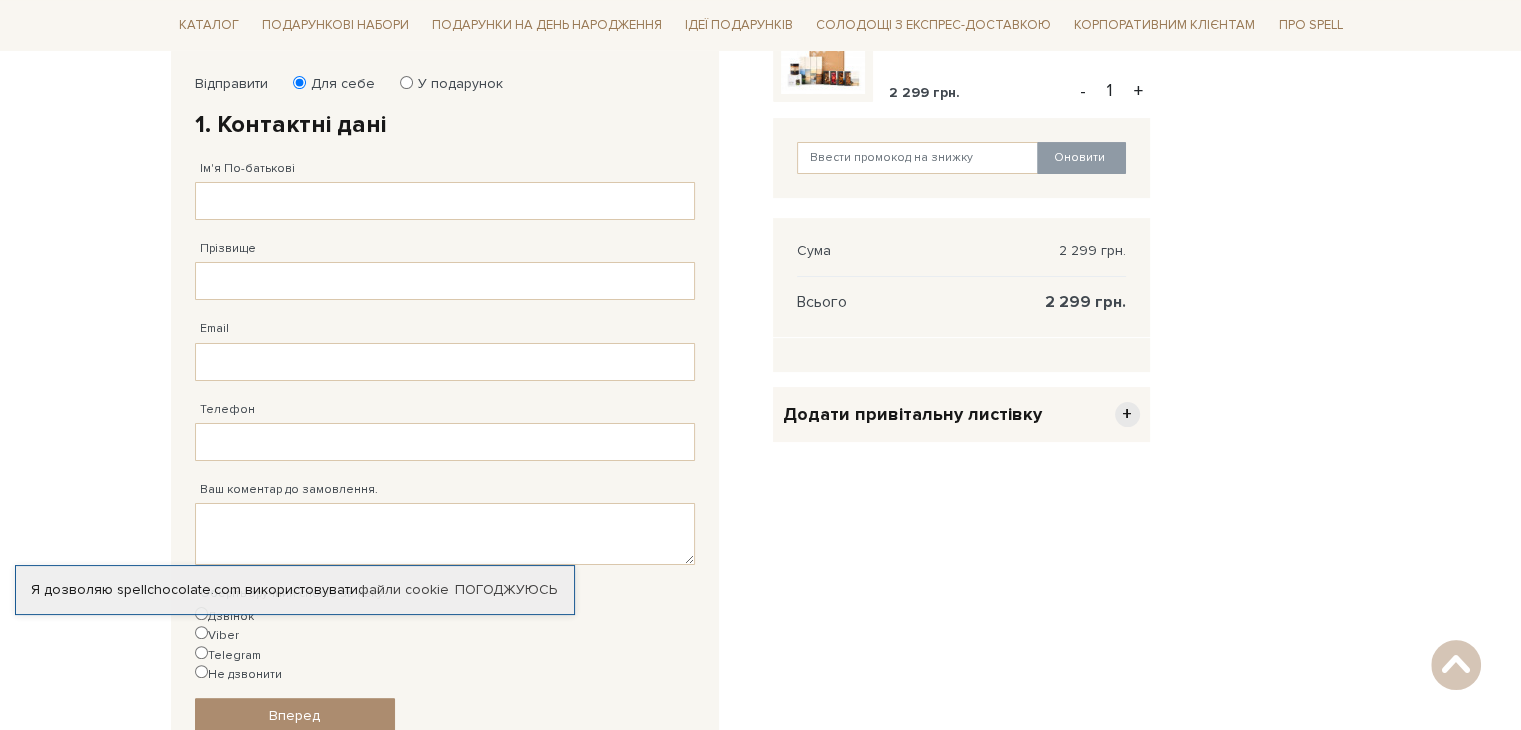 click on "+" at bounding box center [1127, 414] 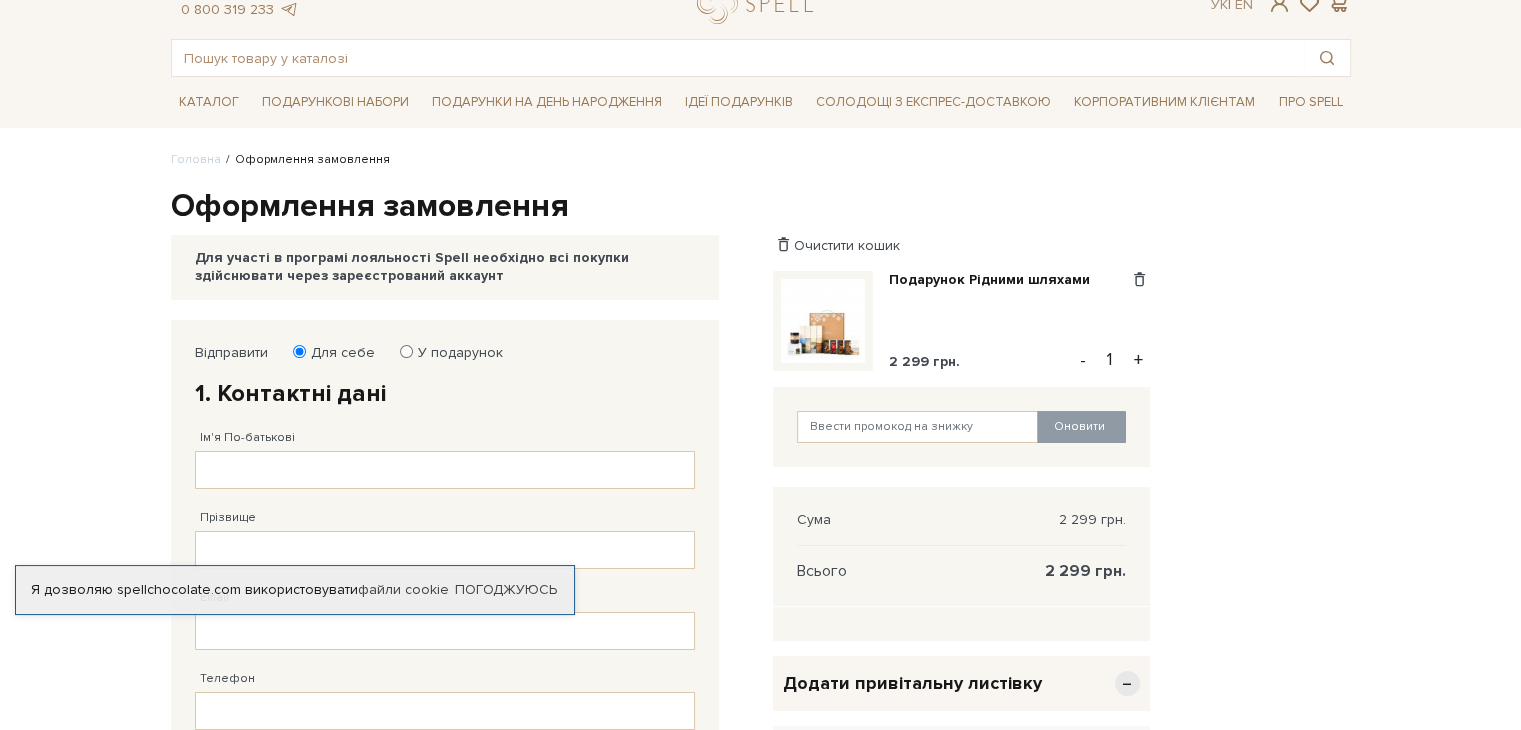 scroll, scrollTop: 71, scrollLeft: 0, axis: vertical 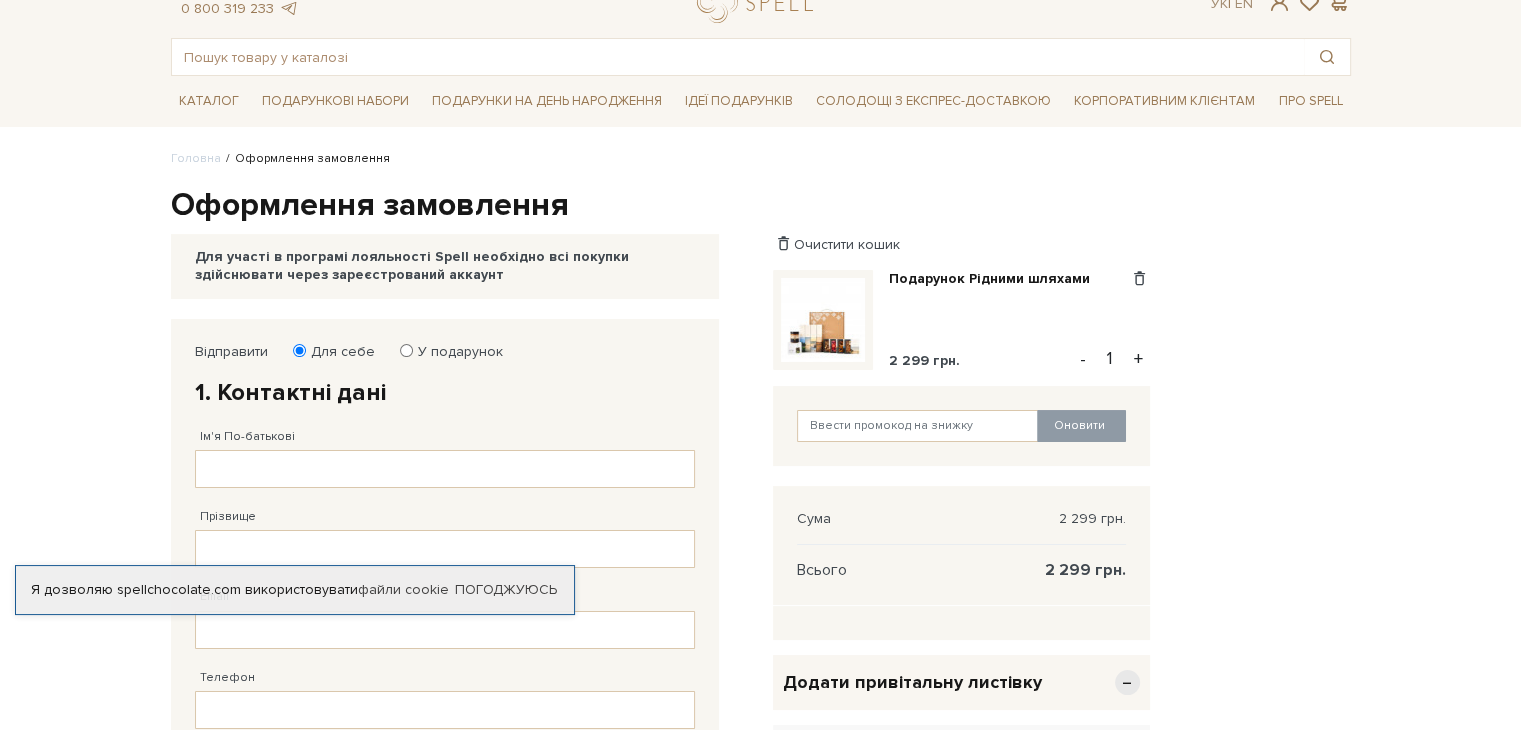click on "Відправити
Для себе
У подарунок
1. Контактні дані
Ім'я По-батькові
Заповніть поле від 1 до 128 символів!
Прізвище
Заповніть поле від 1 до 128 символів!
Email
Адрес уже зареєстровано!" at bounding box center (761, 982) 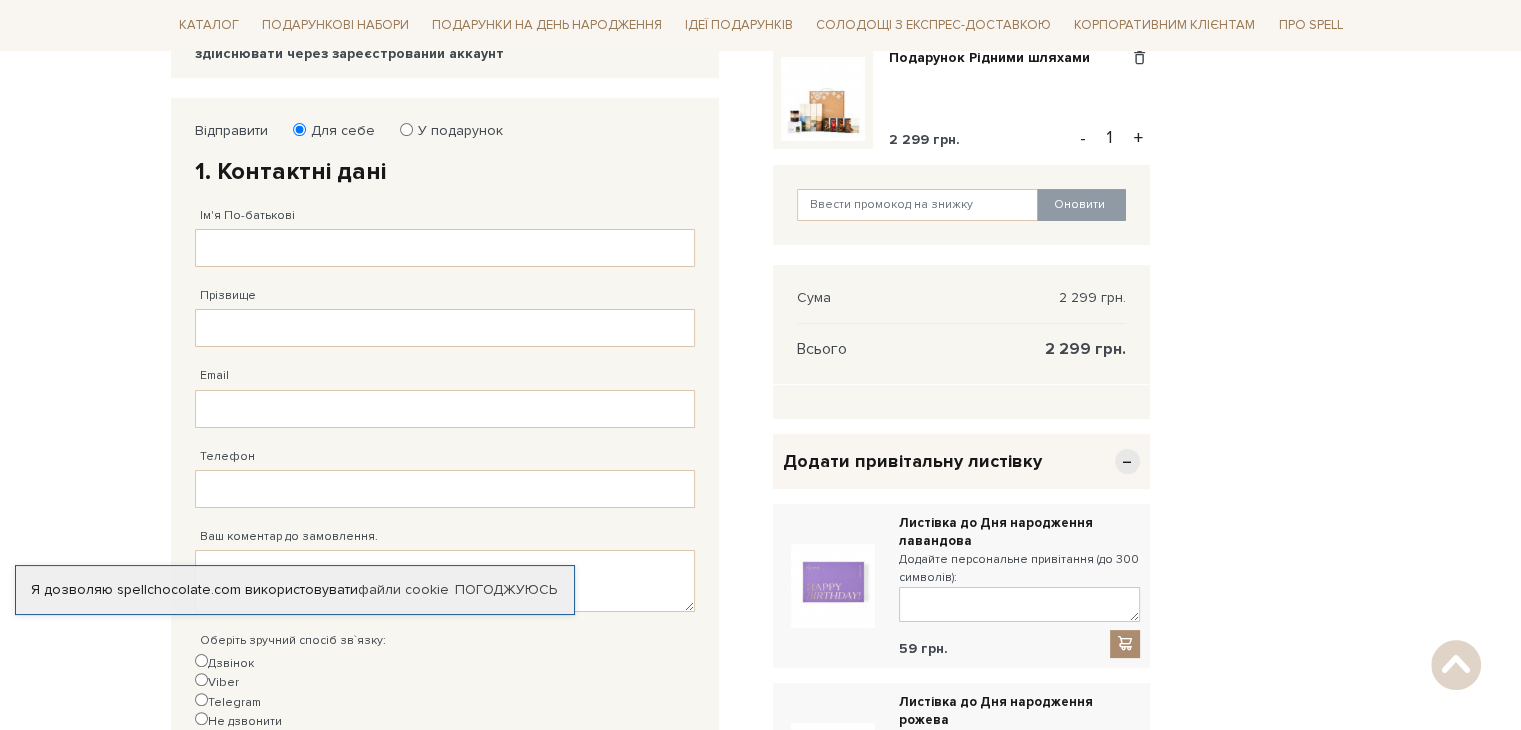 scroll, scrollTop: 291, scrollLeft: 0, axis: vertical 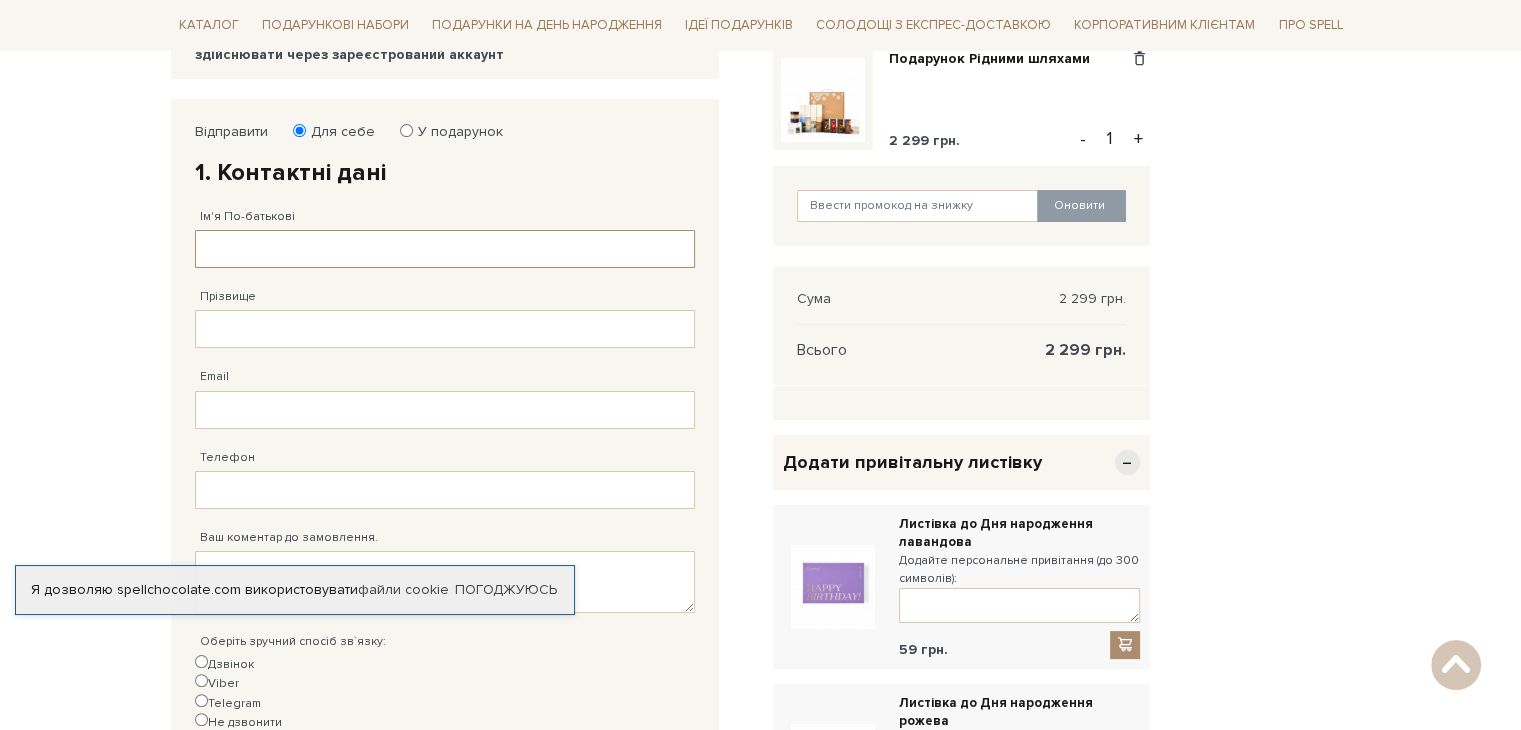 click on "Ім'я По-батькові" at bounding box center [445, 249] 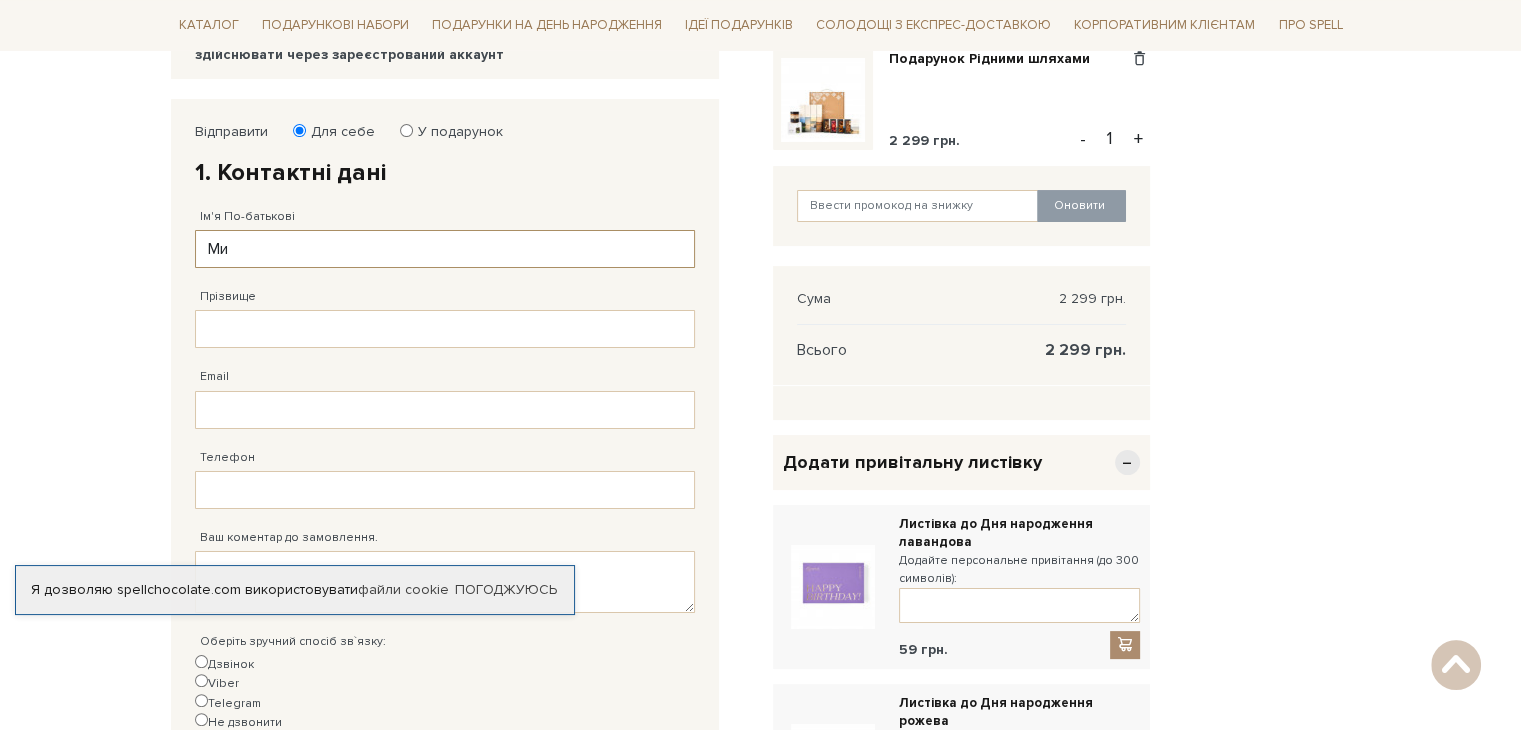 type on "М" 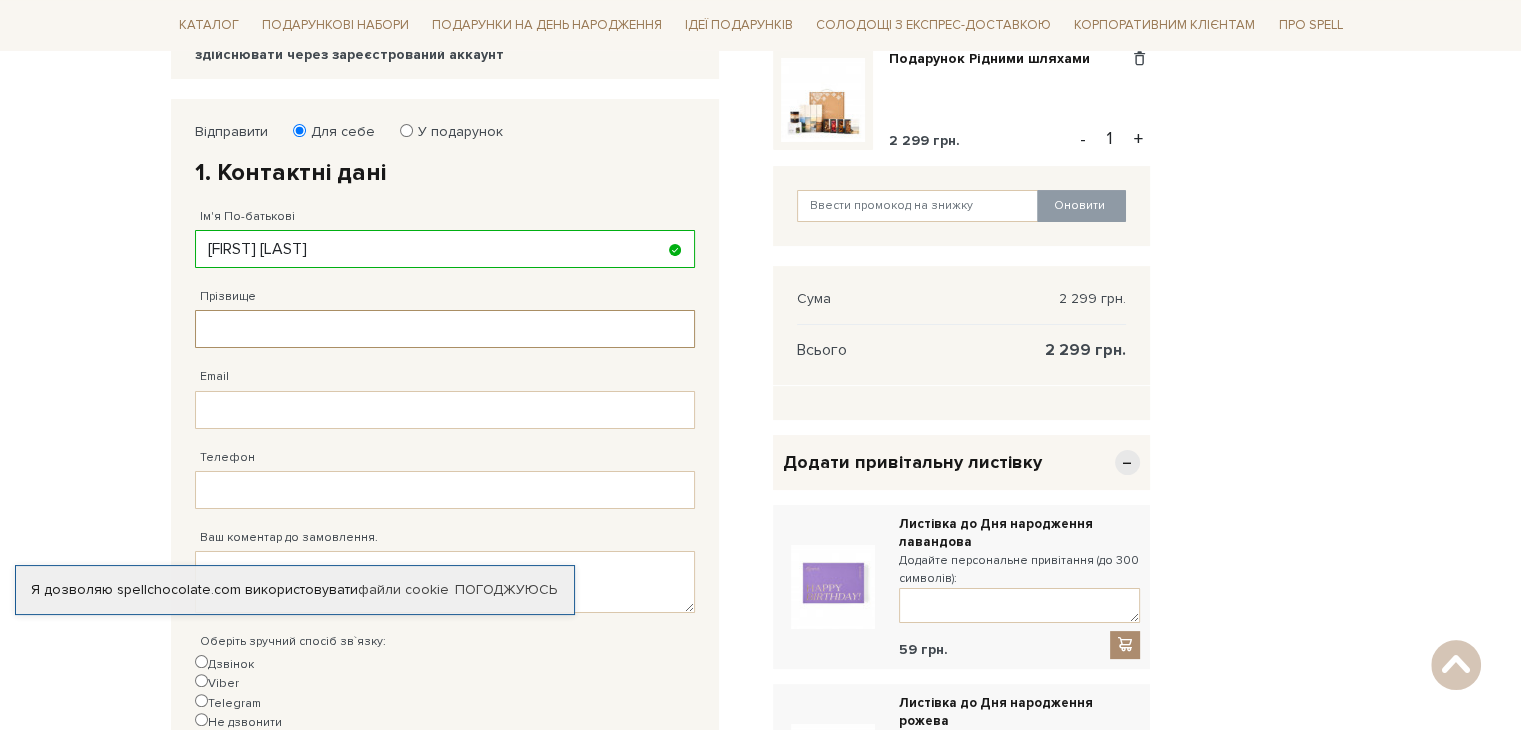 click on "Прізвище" at bounding box center (445, 329) 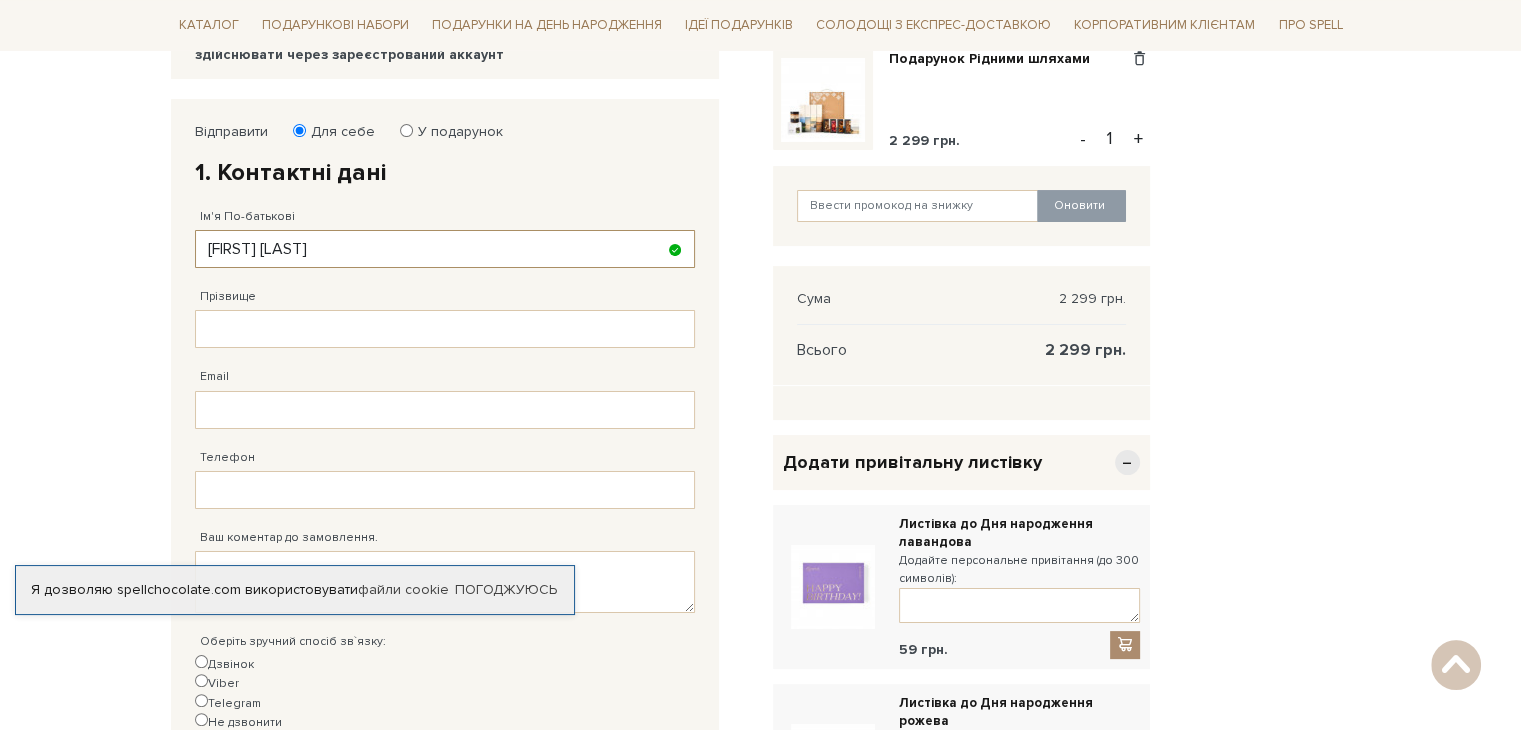 click on "[FIRST] [LAST]" at bounding box center [445, 249] 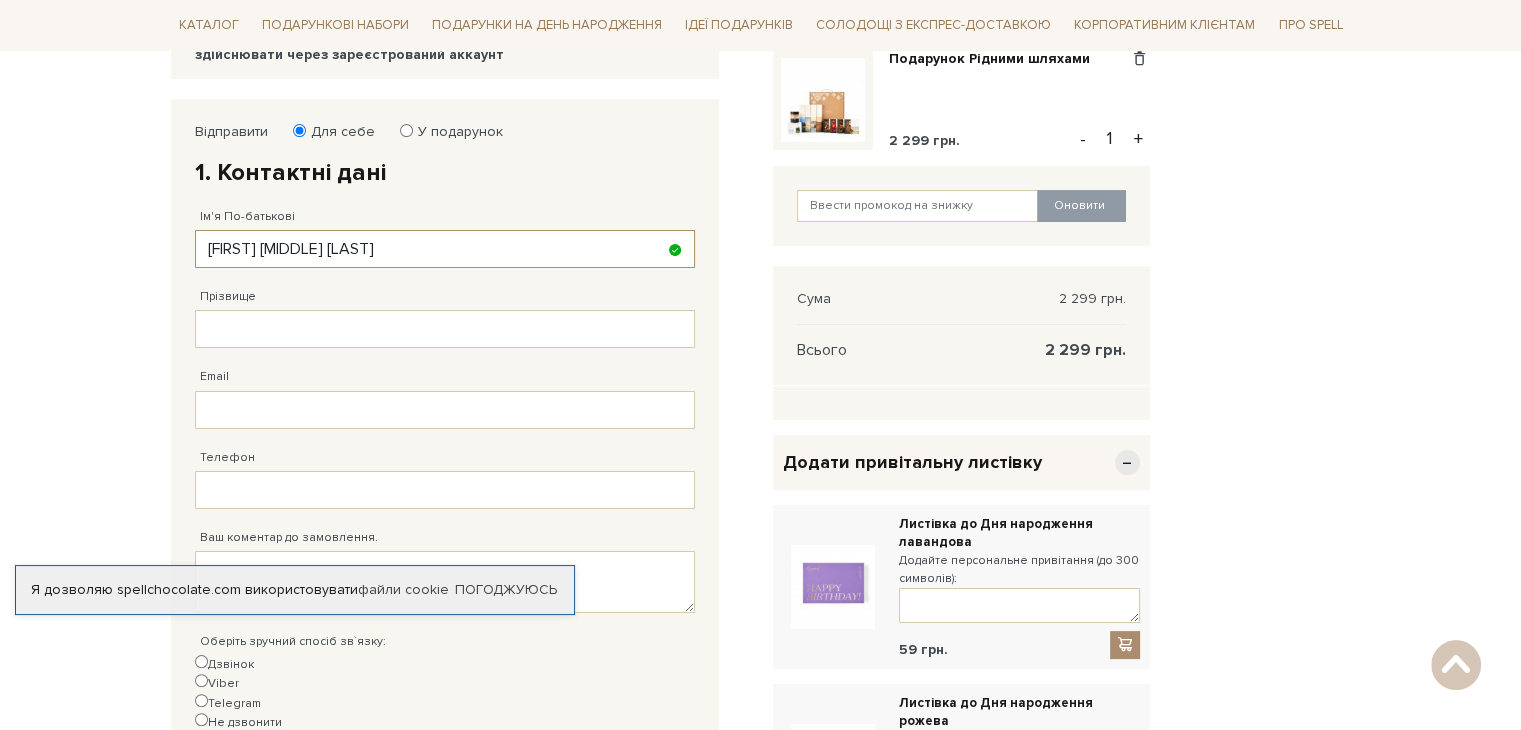 type on "[FIRST] [MIDDLE] [LAST]" 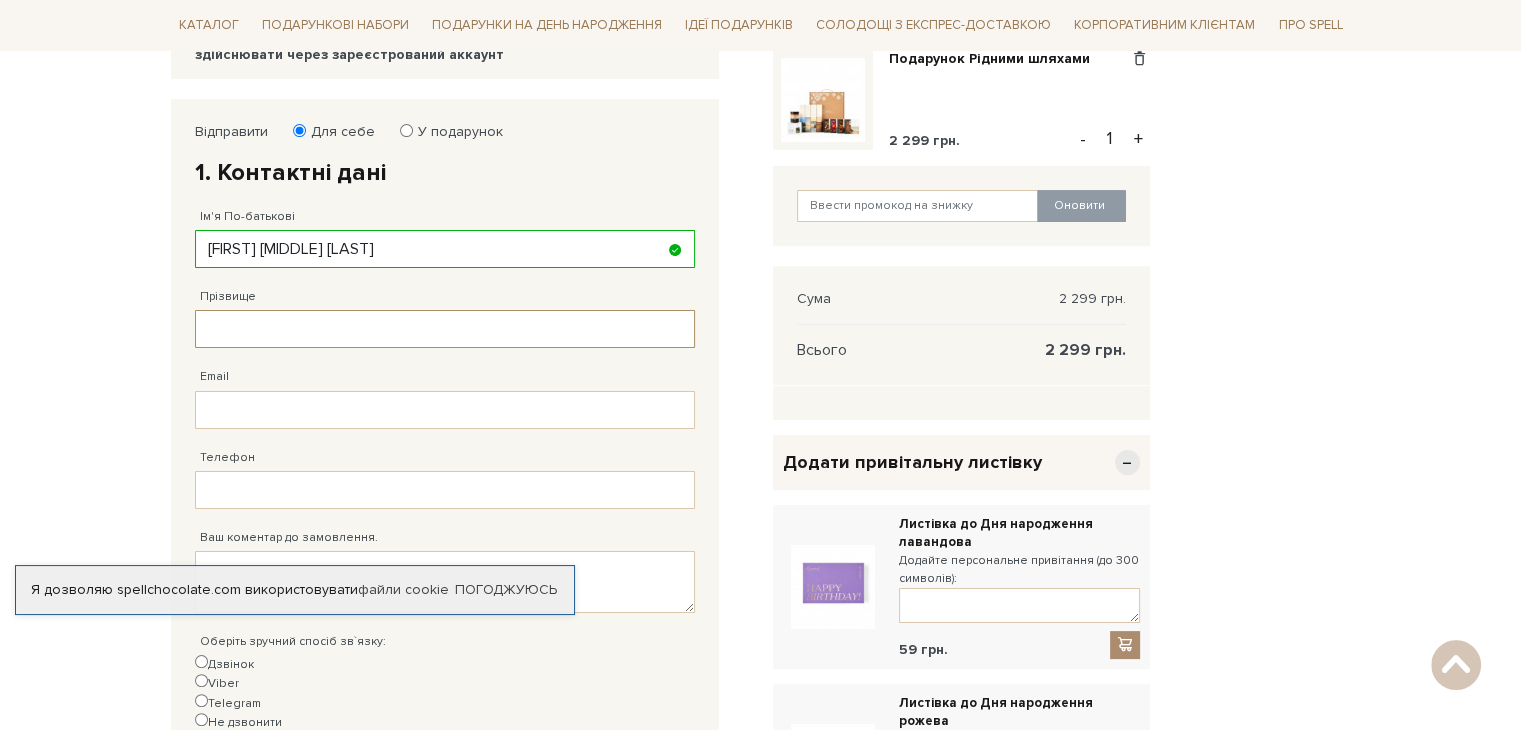 click on "Прізвище" at bounding box center [445, 329] 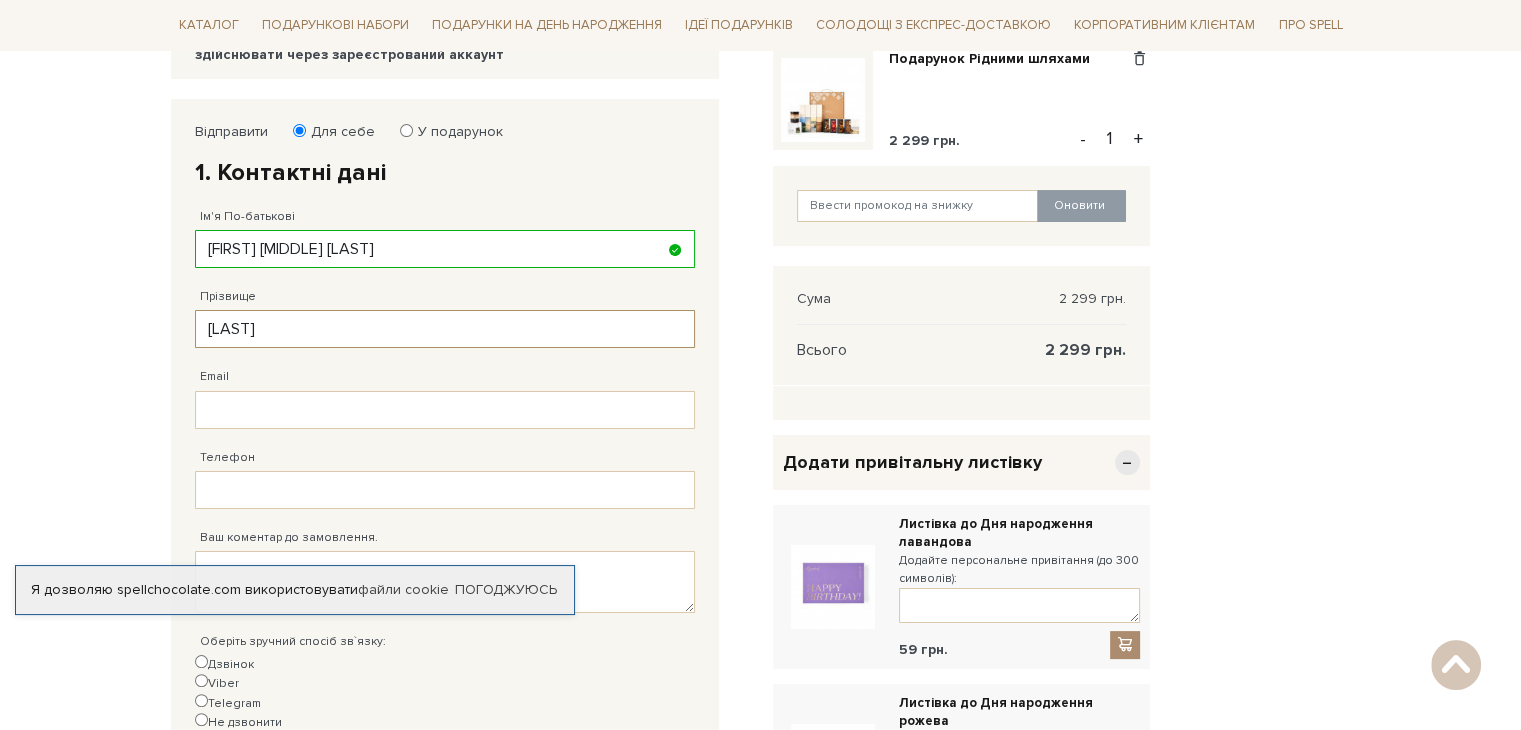 type on "[LAST]" 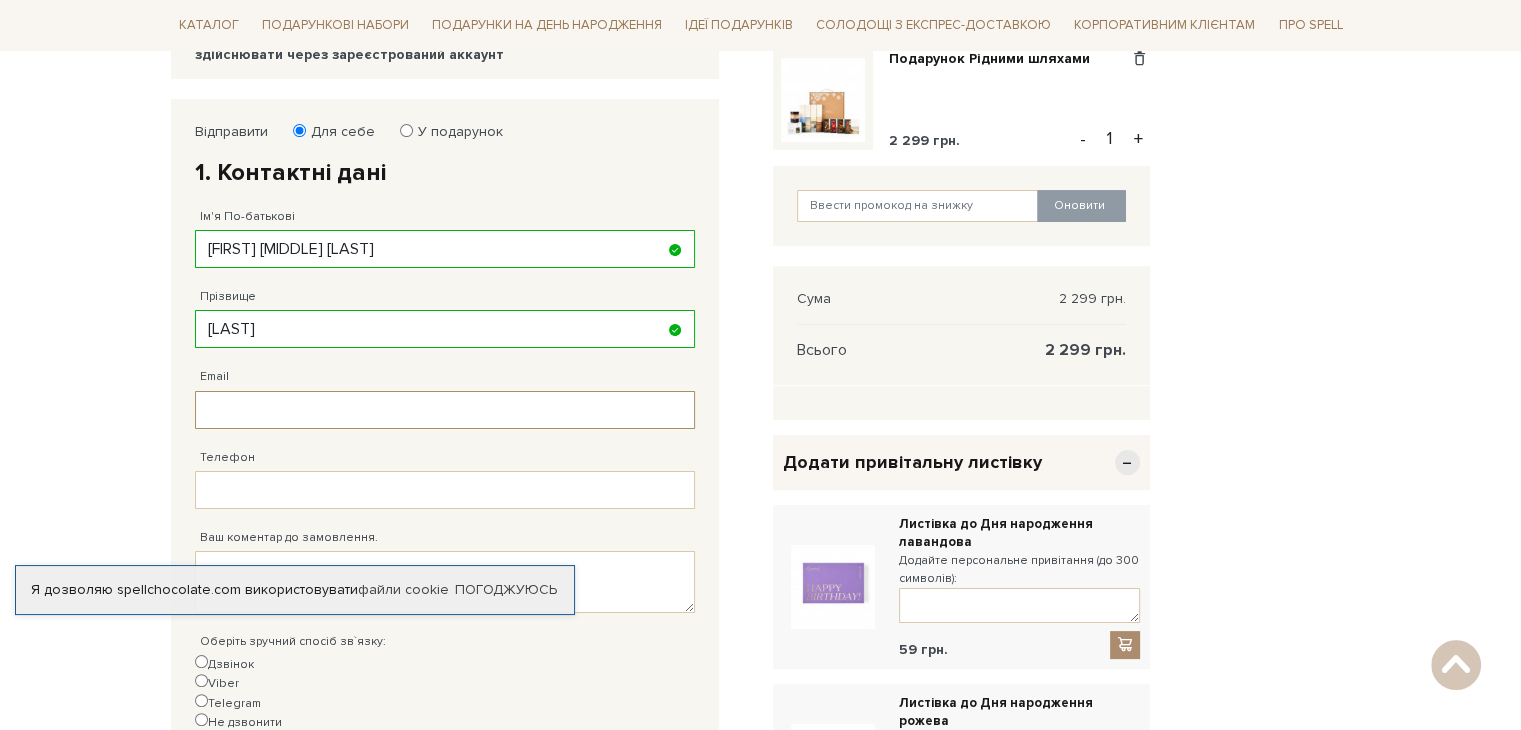 click on "Email" at bounding box center [445, 410] 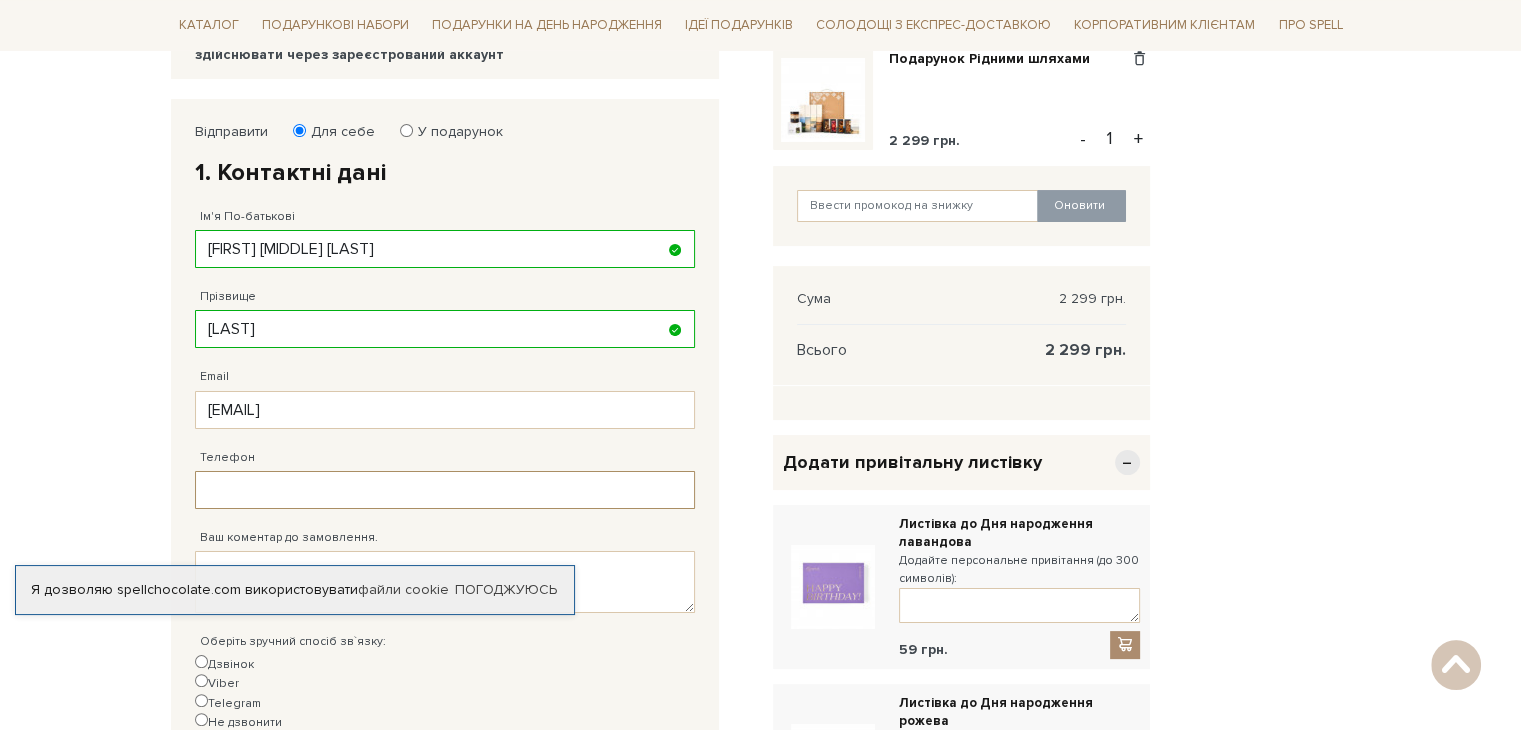 type on "[PHONE]" 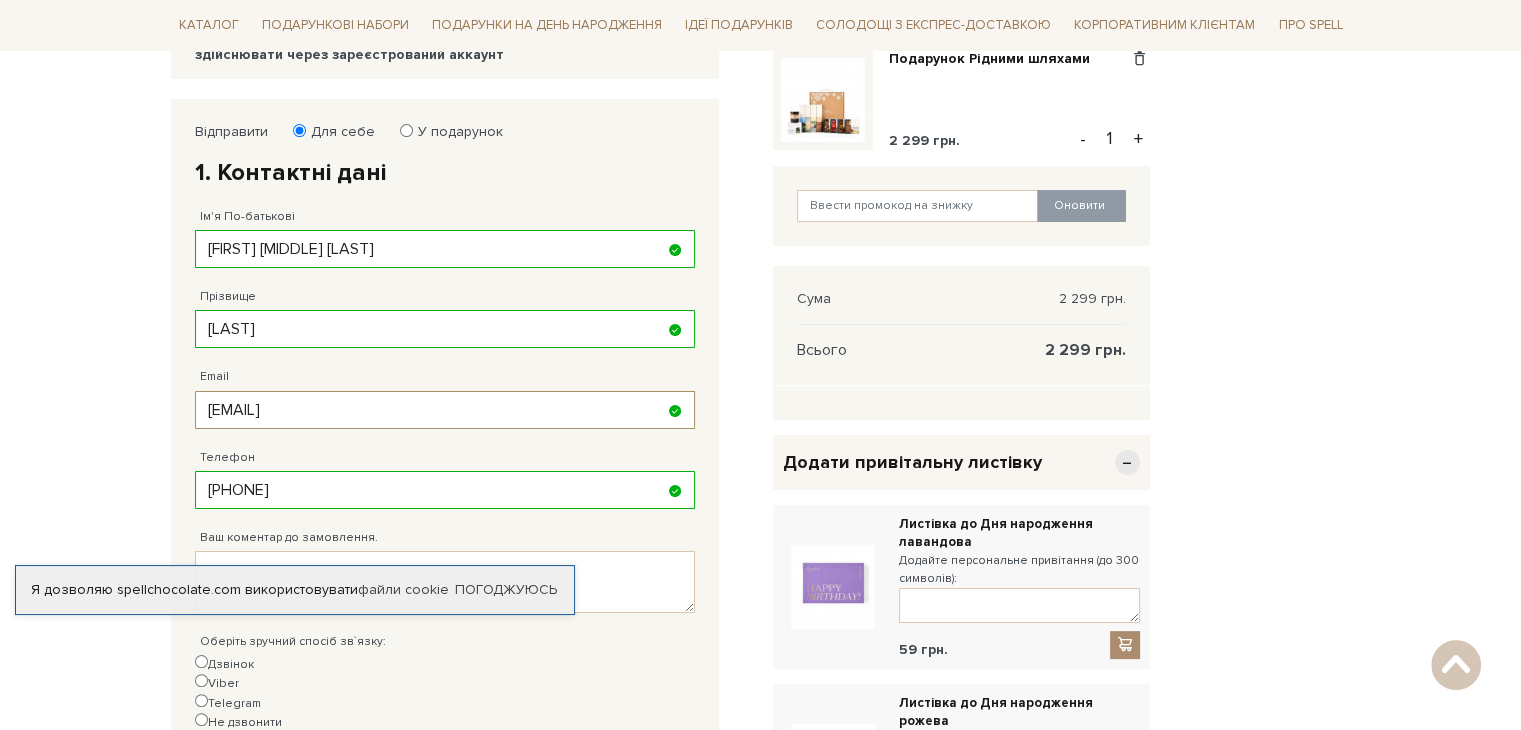 drag, startPoint x: 359, startPoint y: 505, endPoint x: 135, endPoint y: 491, distance: 224.43707 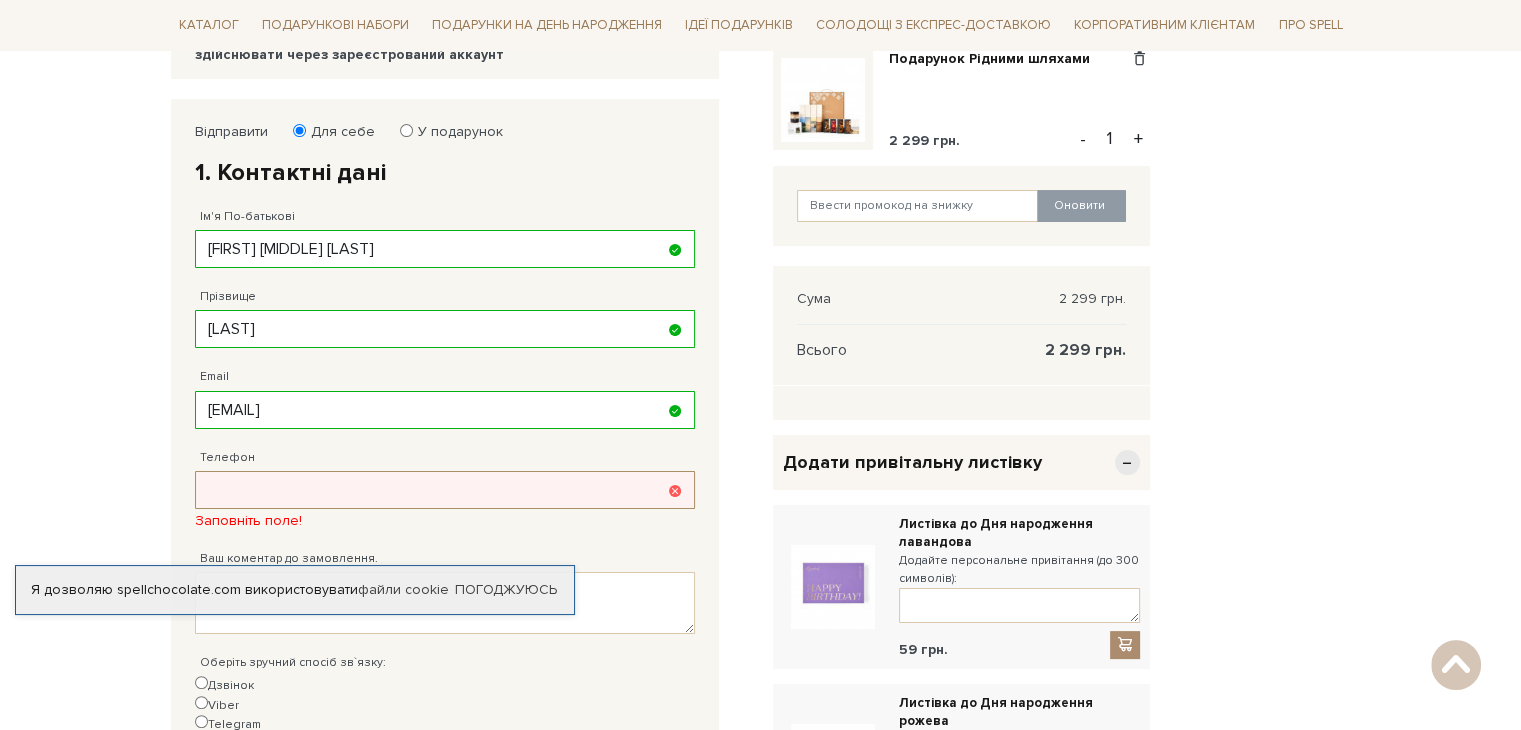 paste on "[PHONE]" 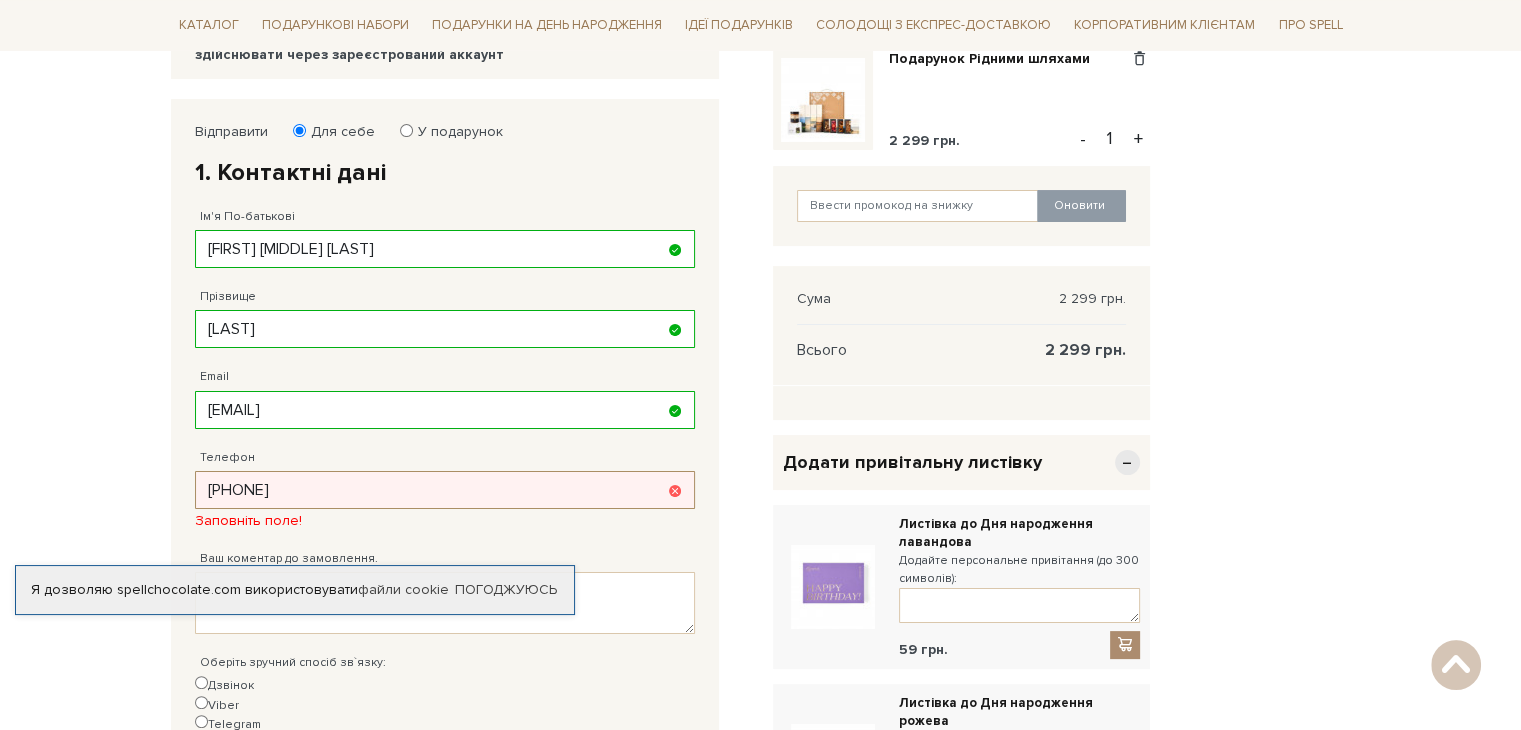 click on "[PHONE]" at bounding box center (445, 490) 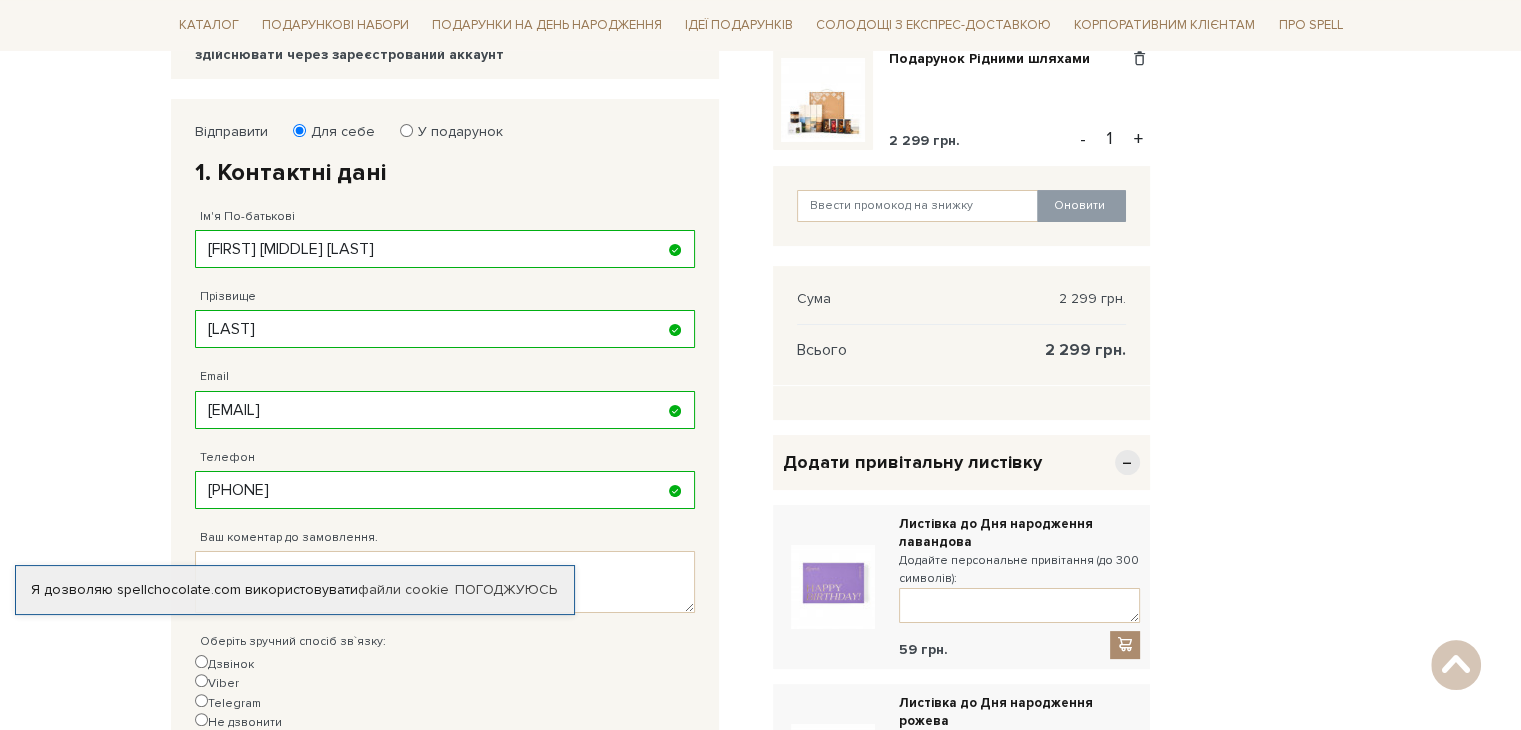 click on "Ім'я По-батькові
[FIRST] [PATRONYMIC]
Заповніть поле від 1 до 128 символів!
Прізвище
[LAST]
Заповніть поле від 1 до 128 символів!
Email
[EMAIL]
Адрес уже зареєстровано!" at bounding box center [445, 452] 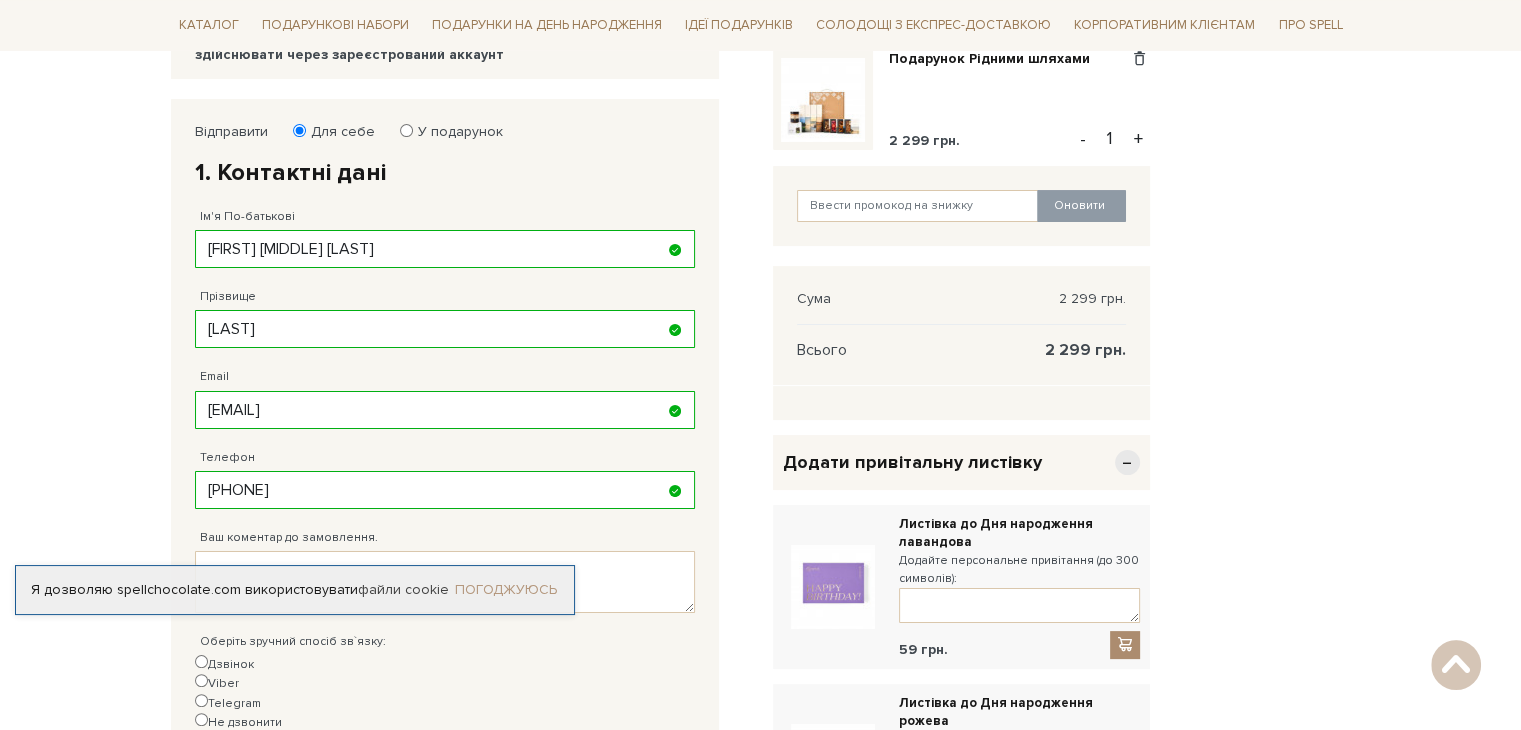 click on "Погоджуюсь" at bounding box center (506, 590) 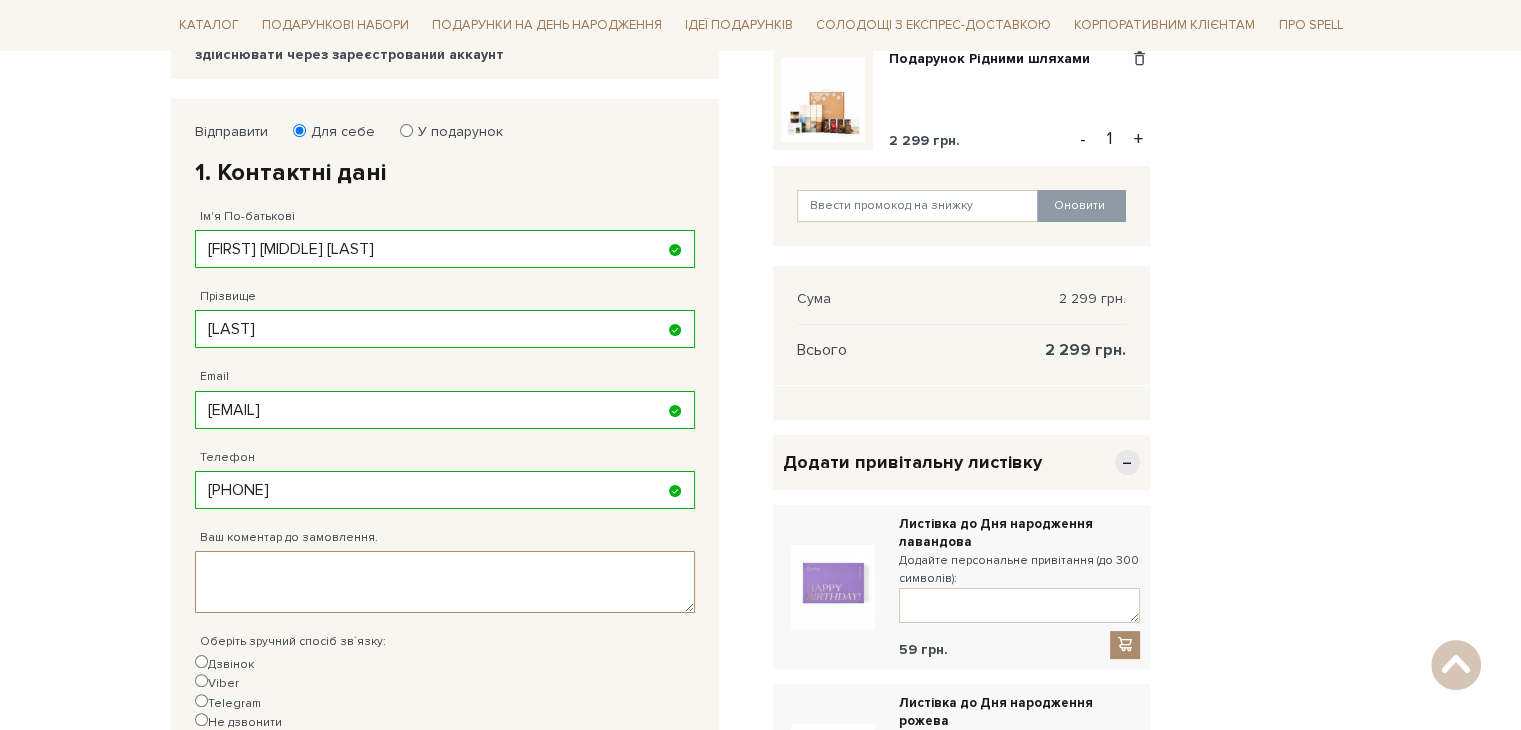click on "Ваш коментар до замовлення." at bounding box center [445, 582] 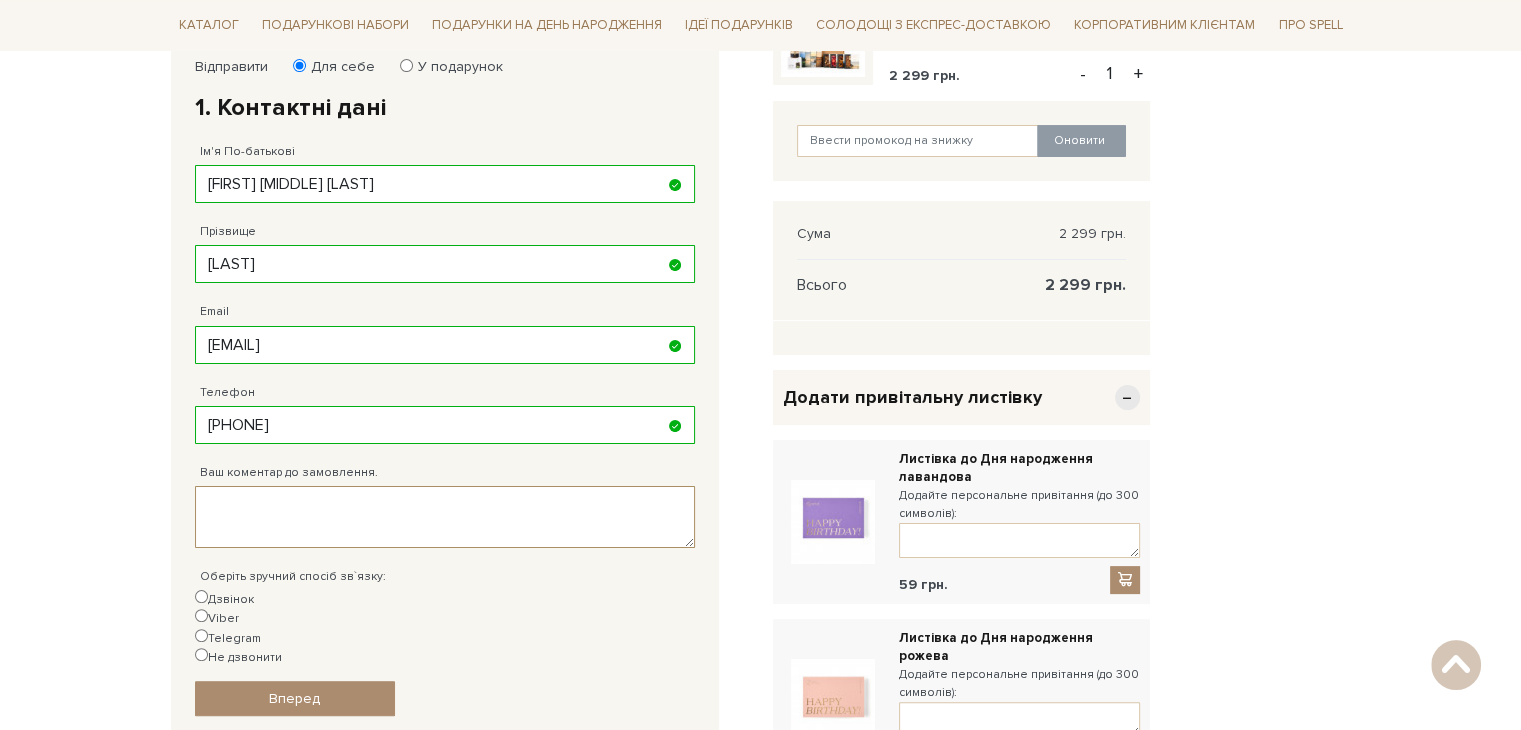 scroll, scrollTop: 358, scrollLeft: 0, axis: vertical 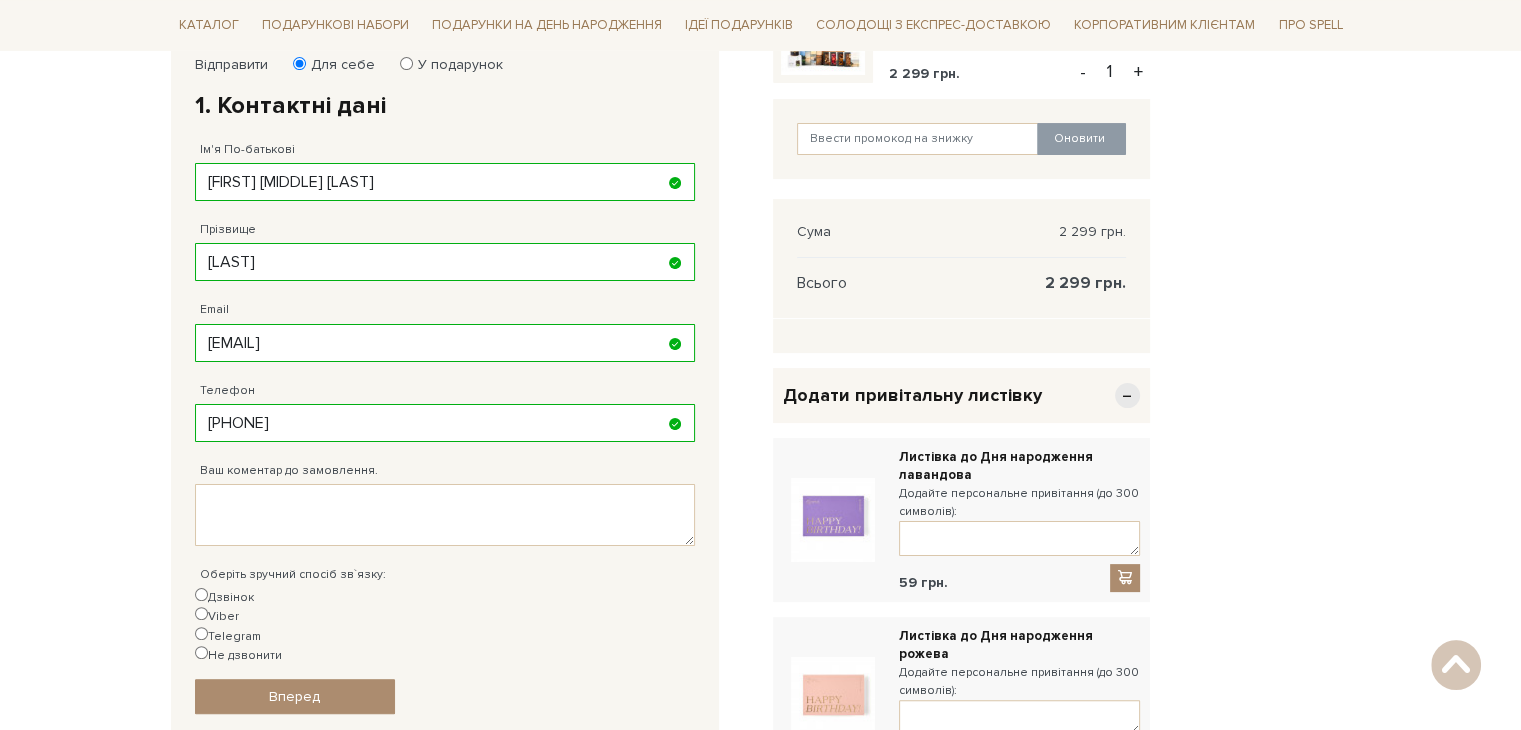 drag, startPoint x: 352, startPoint y: 593, endPoint x: 220, endPoint y: 591, distance: 132.01515 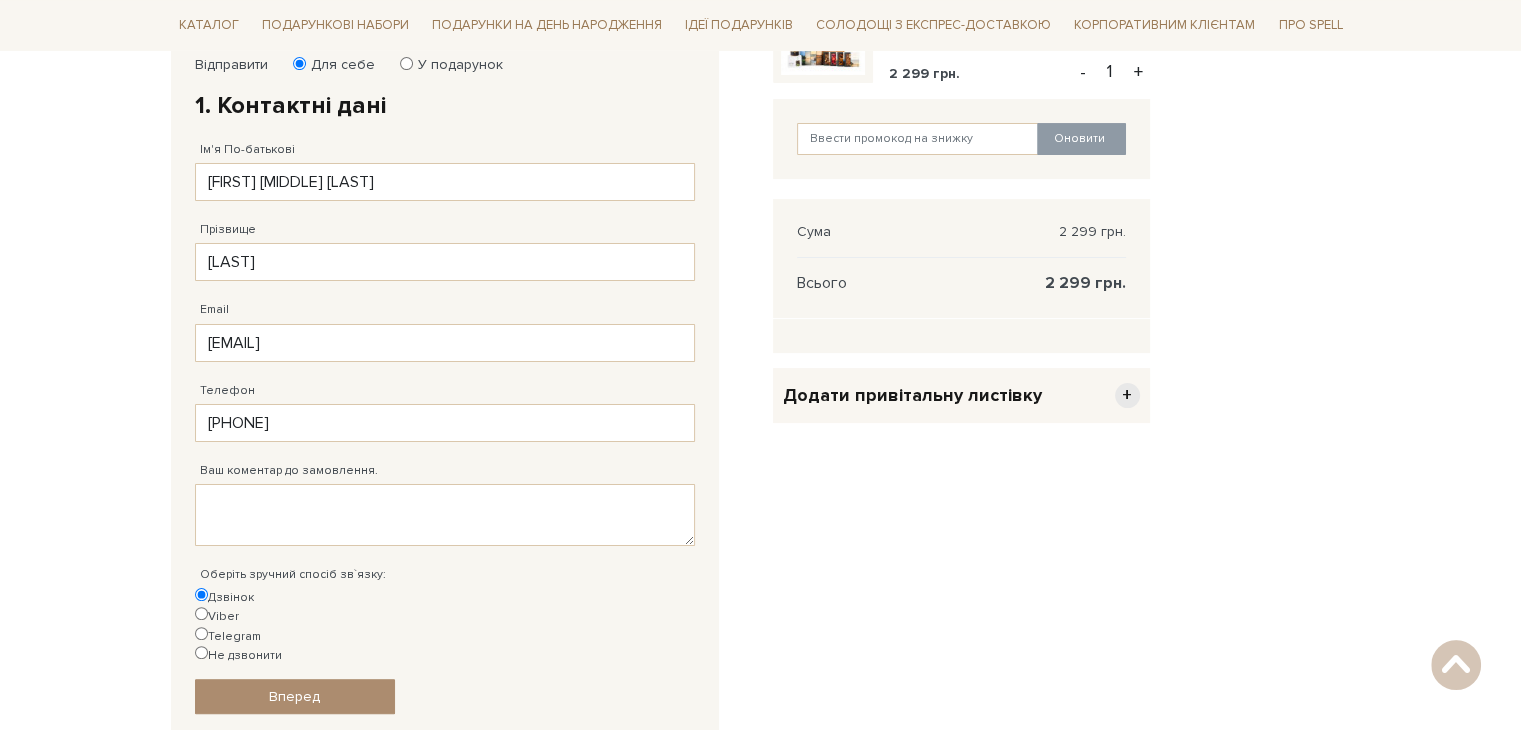 click on "Не дзвонити" at bounding box center [201, 652] 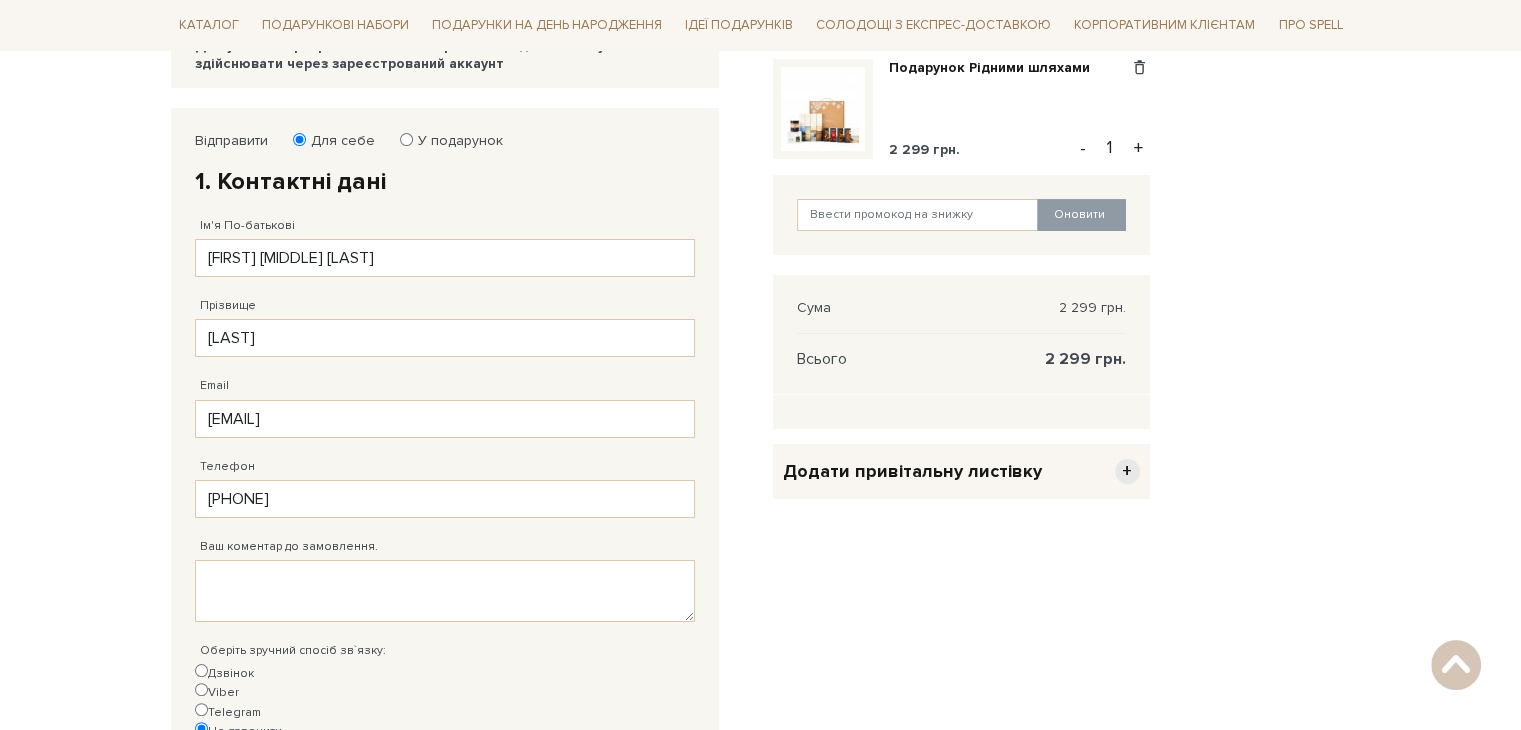 scroll, scrollTop: 283, scrollLeft: 0, axis: vertical 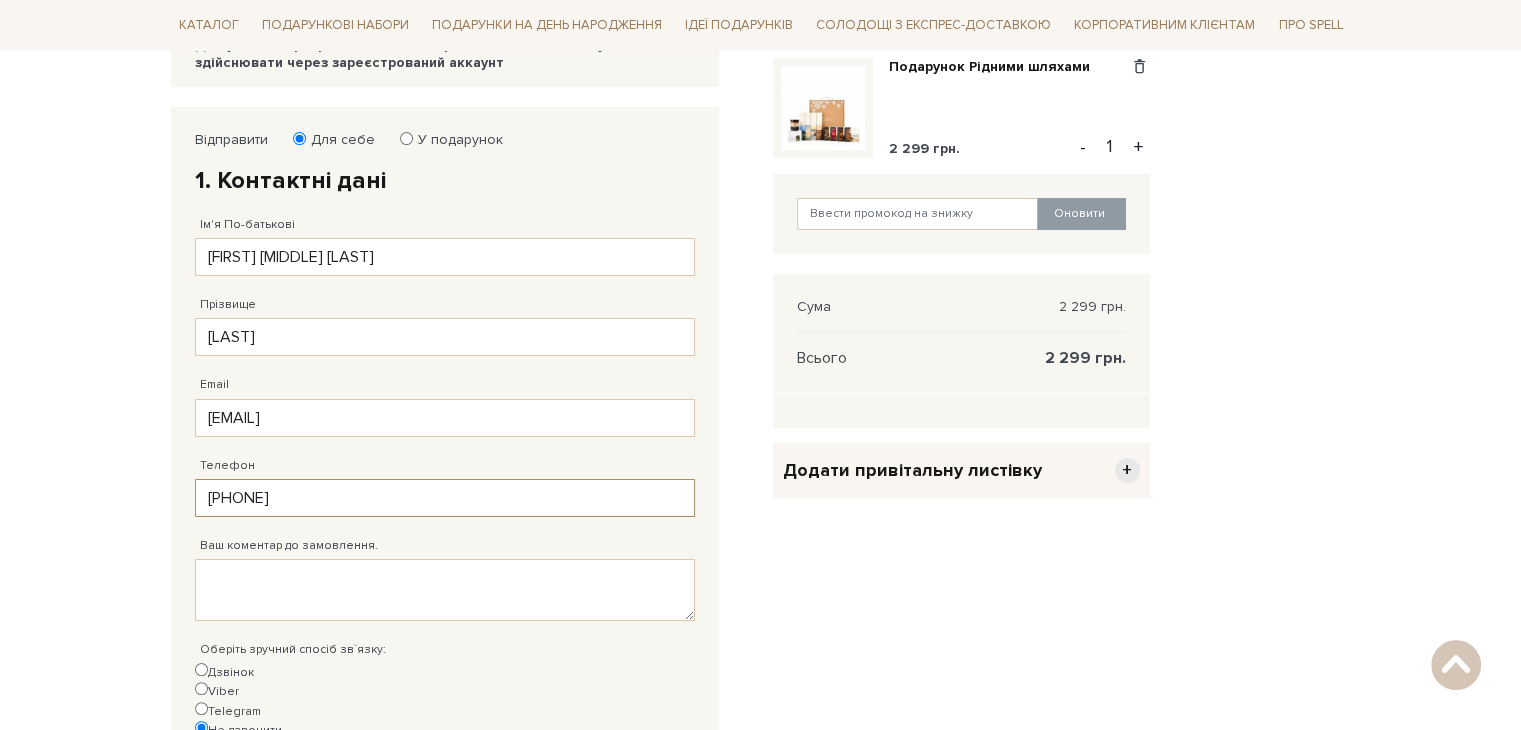 click on "[PHONE]" at bounding box center [445, 498] 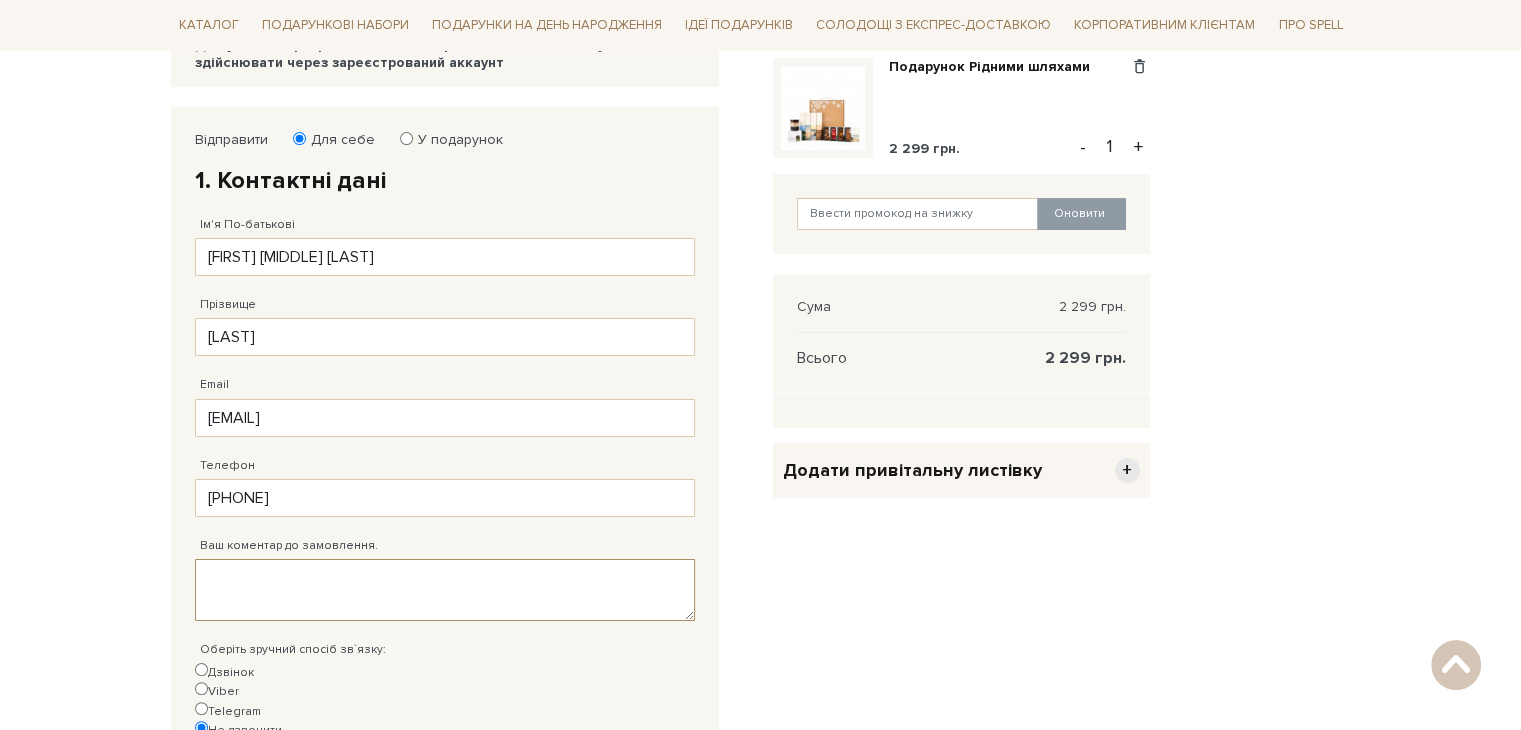 click on "Ваш коментар до замовлення." at bounding box center (445, 590) 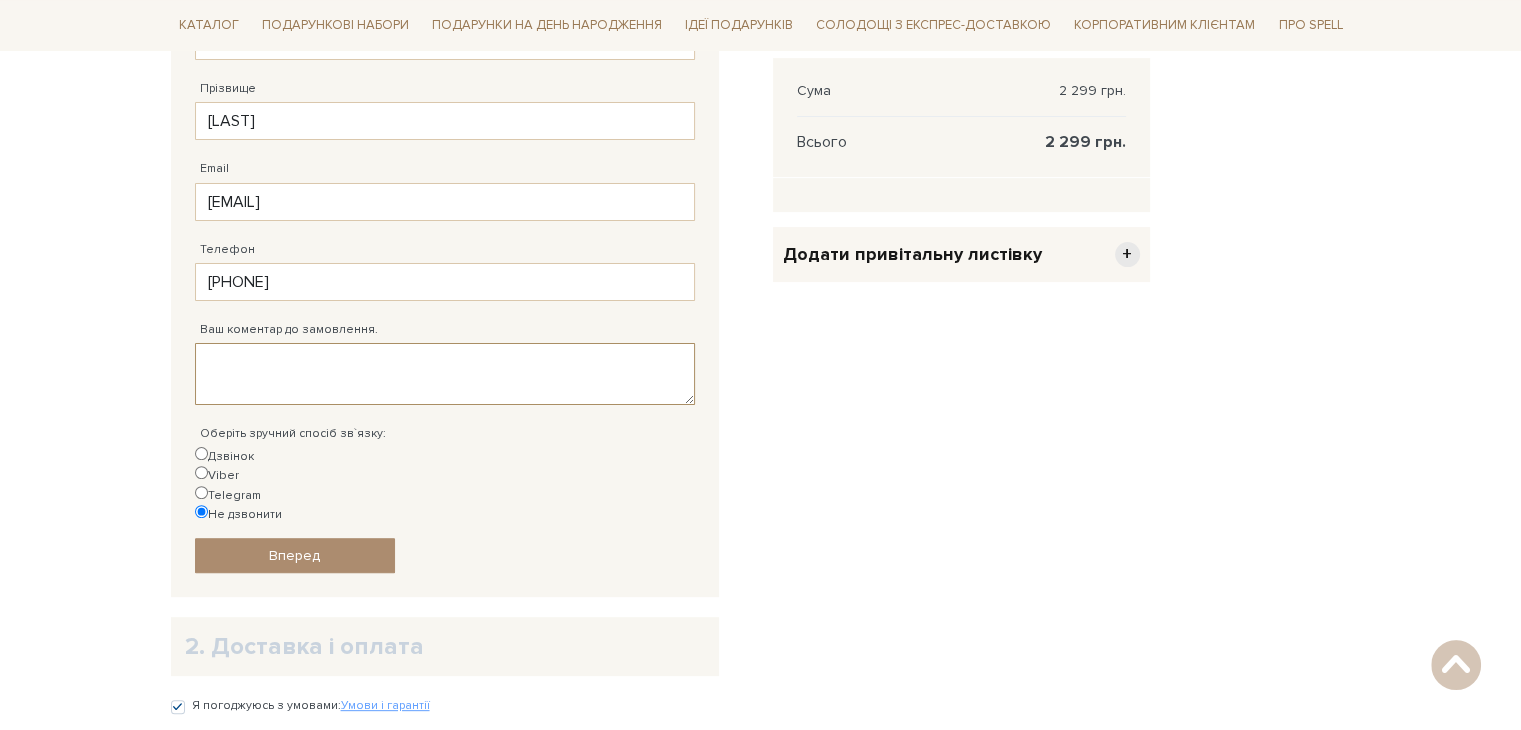 scroll, scrollTop: 619, scrollLeft: 0, axis: vertical 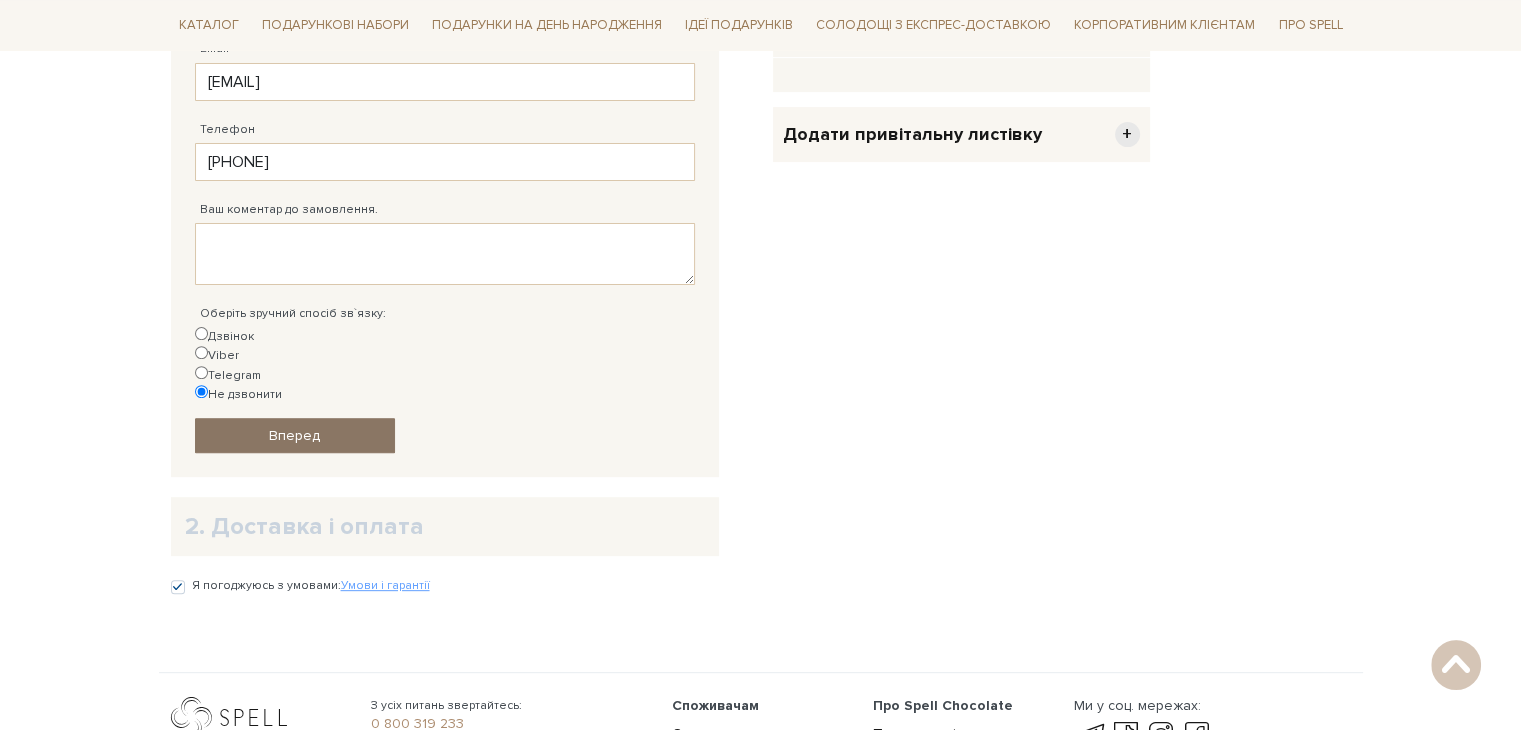 click on "Вперед" at bounding box center (295, 435) 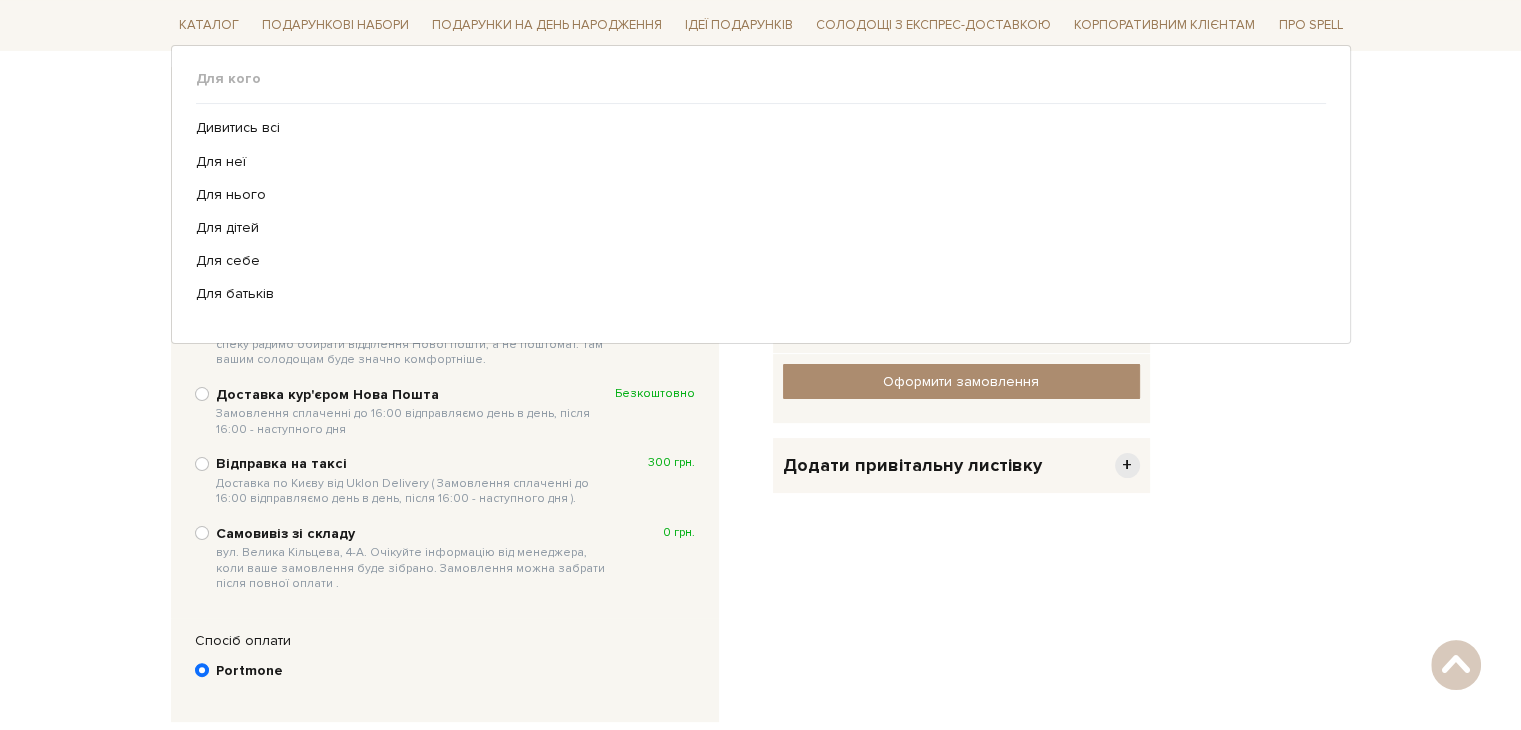 scroll, scrollTop: 324, scrollLeft: 0, axis: vertical 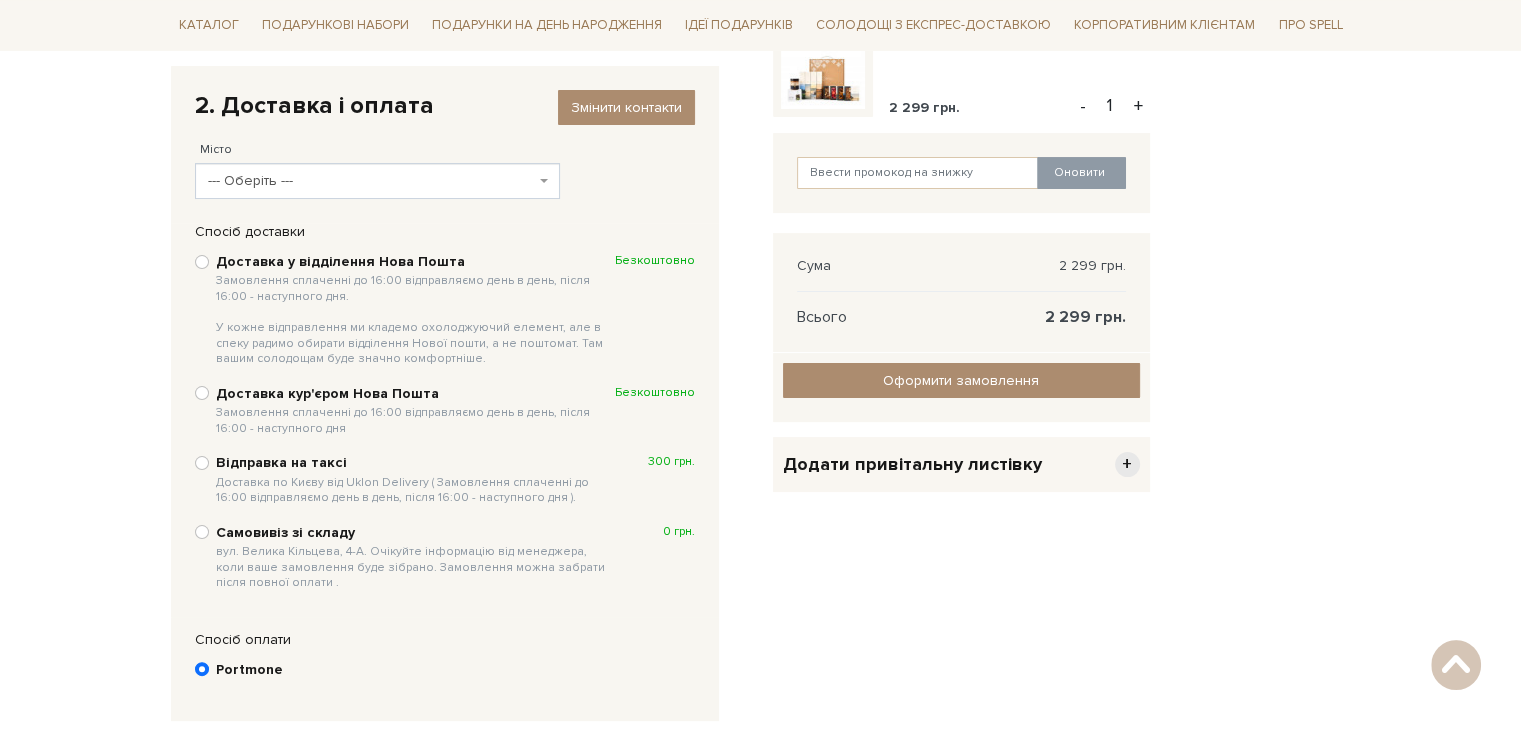 click on "Очистити кошик
Подарунок Рідними шляхами
2 299 грн.
Видалити
Додати в обрані
-
1
+
Оновити
Сума
2 299 грн.
Всього
+" at bounding box center [961, 403] 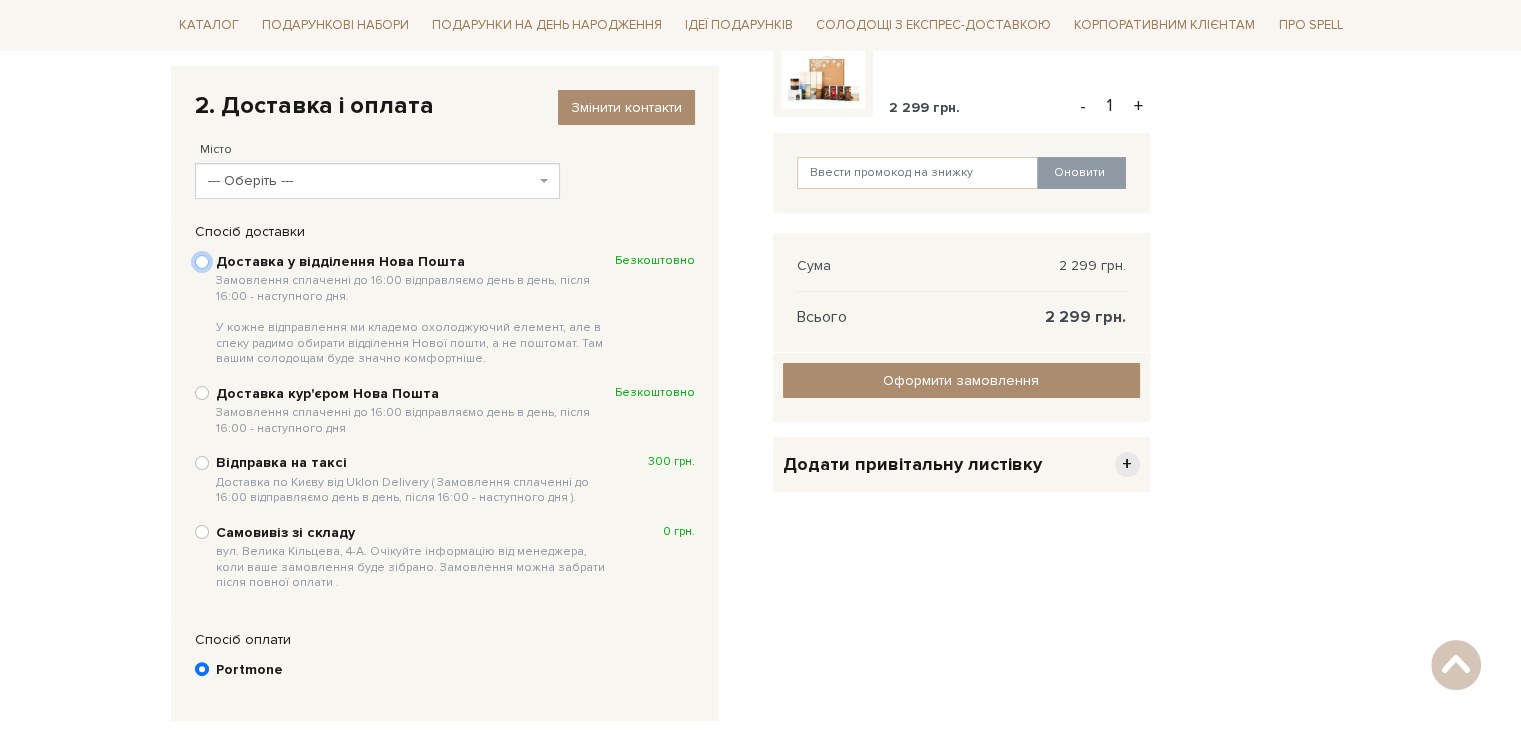 click on "Доставка у відділення Нова Пошта                                                                             Замовлення сплаченні до 16:00 відправляємо день в день, після 16:00 - наступного дня.
У кожне відправлення ми кладемо охолоджуючий елемент, але в спеку радимо обирати відділення Нової пошти, а не поштомат. Там вашим солодощам буде значно комфортніше.
Безкоштовно" at bounding box center [202, 262] 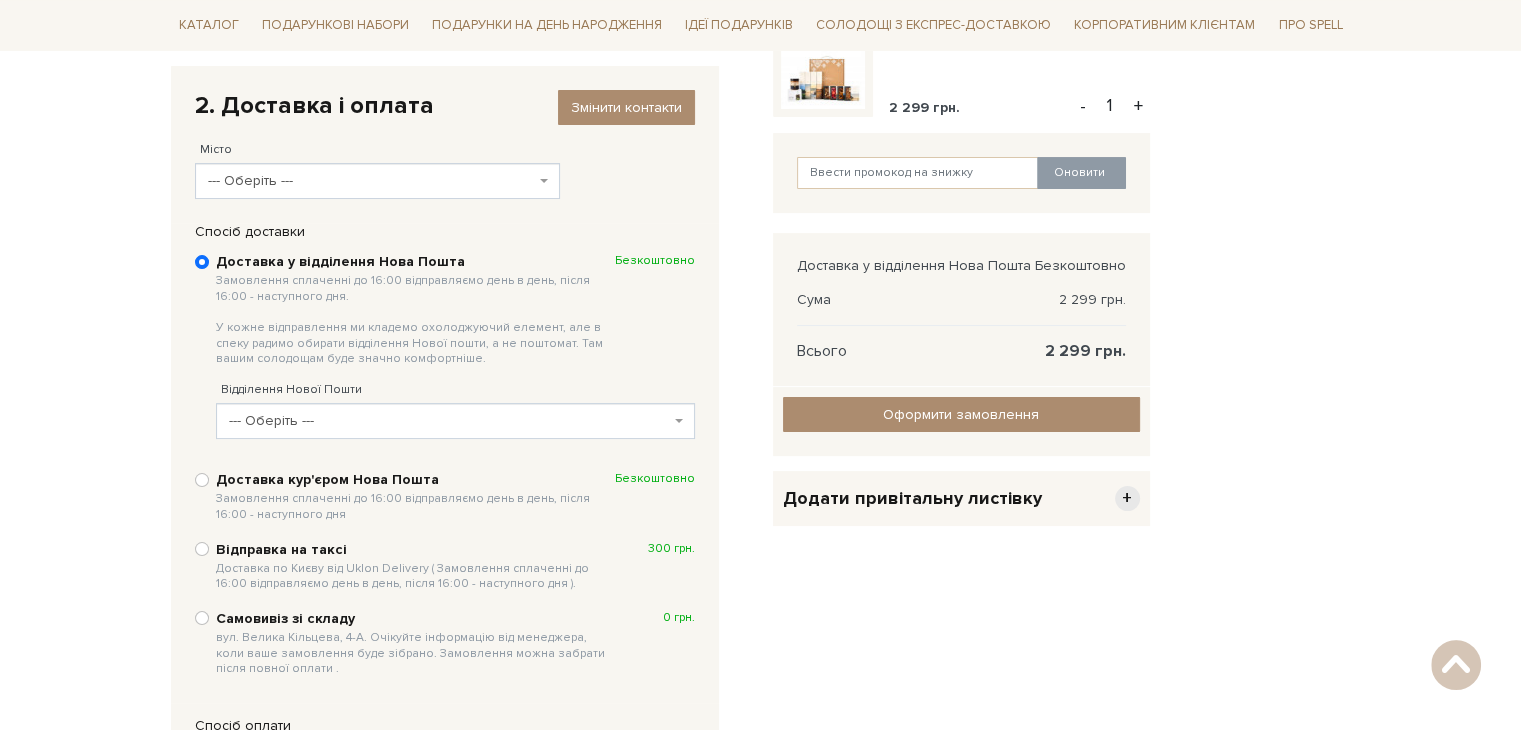 click on "Доставка у відділення Нова Пошта                                                                             Замовлення сплаченні до 16:00 відправляємо день в день, після 16:00 - наступного дня.
У кожне відправлення ми кладемо охолоджуючий елемент, але в спеку радимо обирати відділення Нової пошти, а не поштомат. Там вашим солодощам буде значно комфортніше." at bounding box center [415, 310] 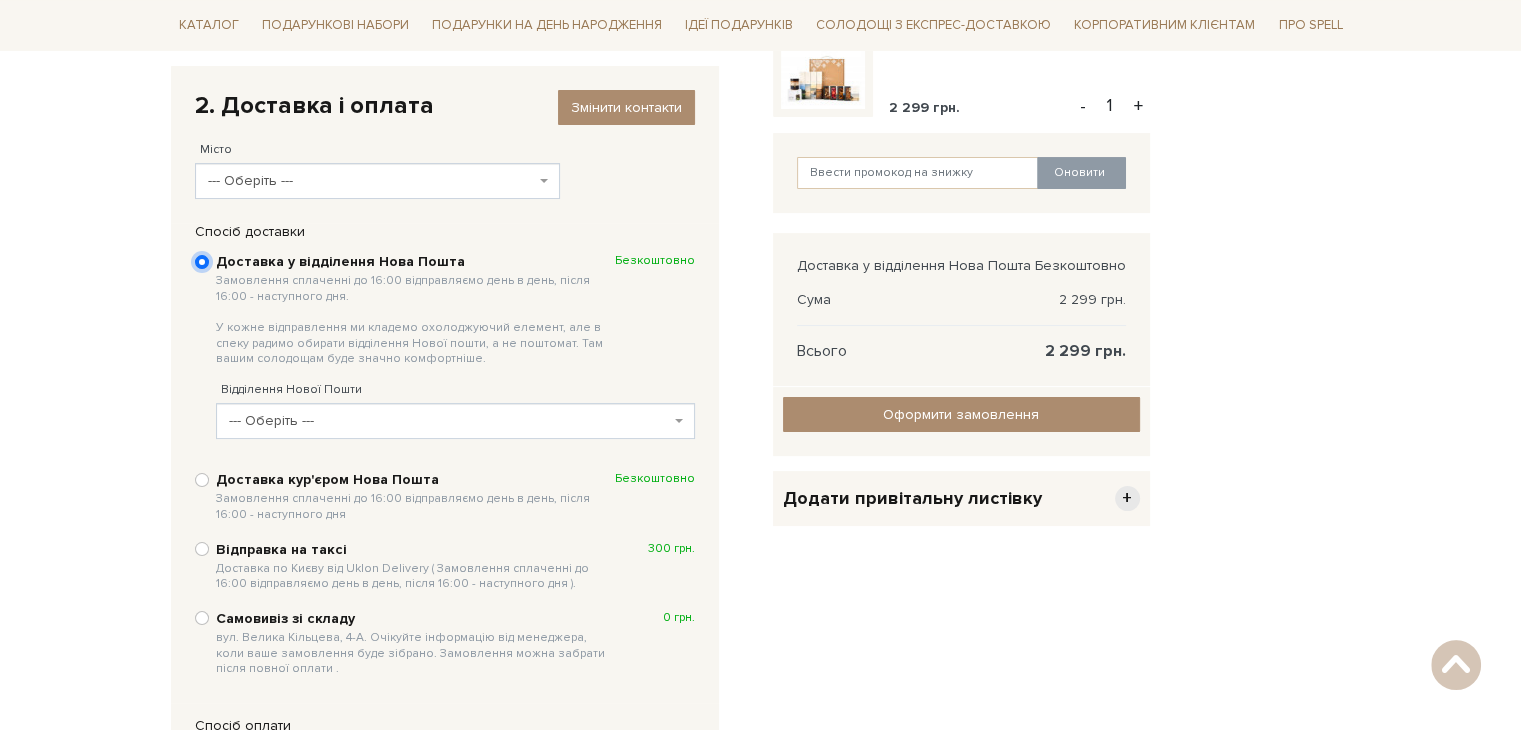 click on "Доставка у відділення Нова Пошта                                                                             Замовлення сплаченні до 16:00 відправляємо день в день, після 16:00 - наступного дня.
У кожне відправлення ми кладемо охолоджуючий елемент, але в спеку радимо обирати відділення Нової пошти, а не поштомат. Там вашим солодощам буде значно комфортніше.
Безкоштовно" at bounding box center [202, 262] 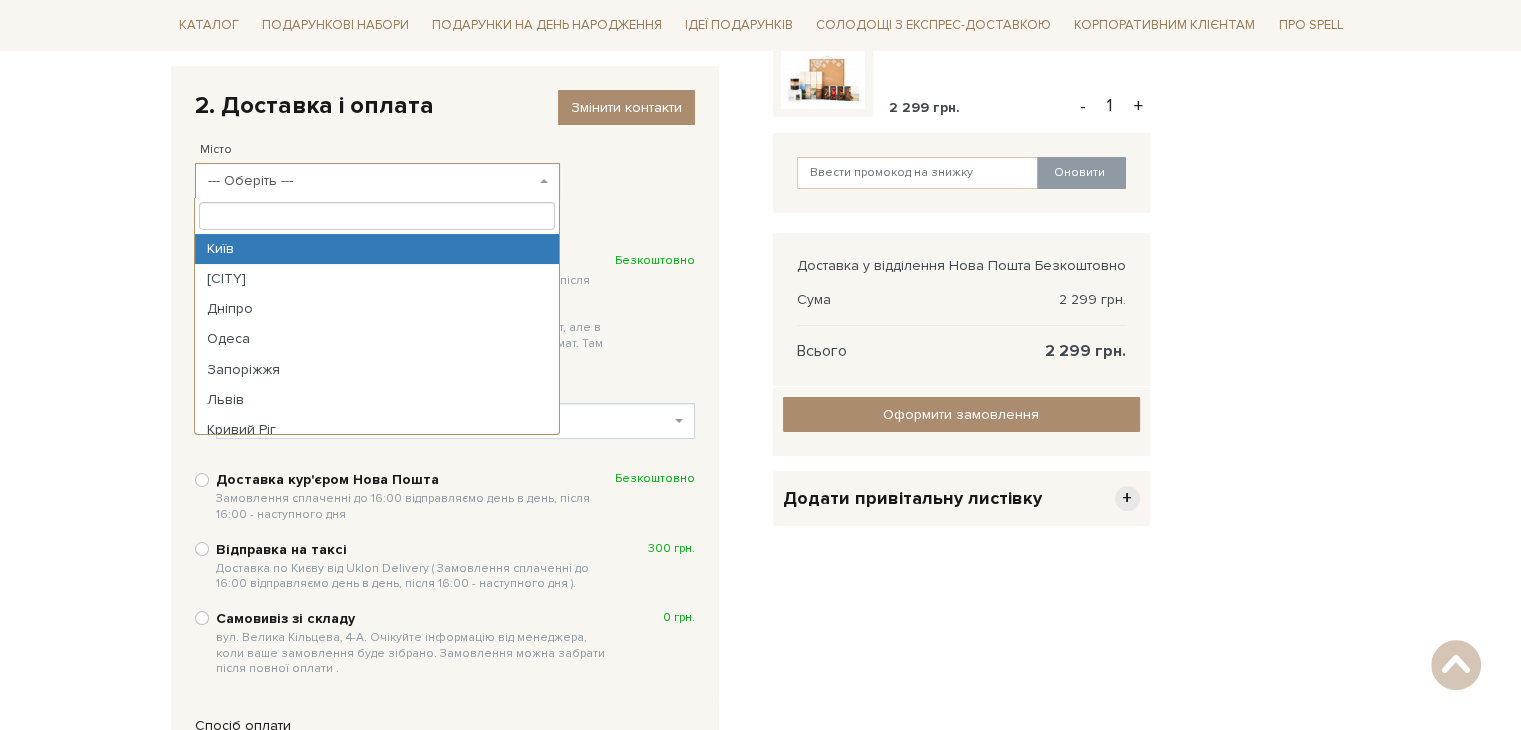 click on "--- Оберіть ---" at bounding box center [377, 181] 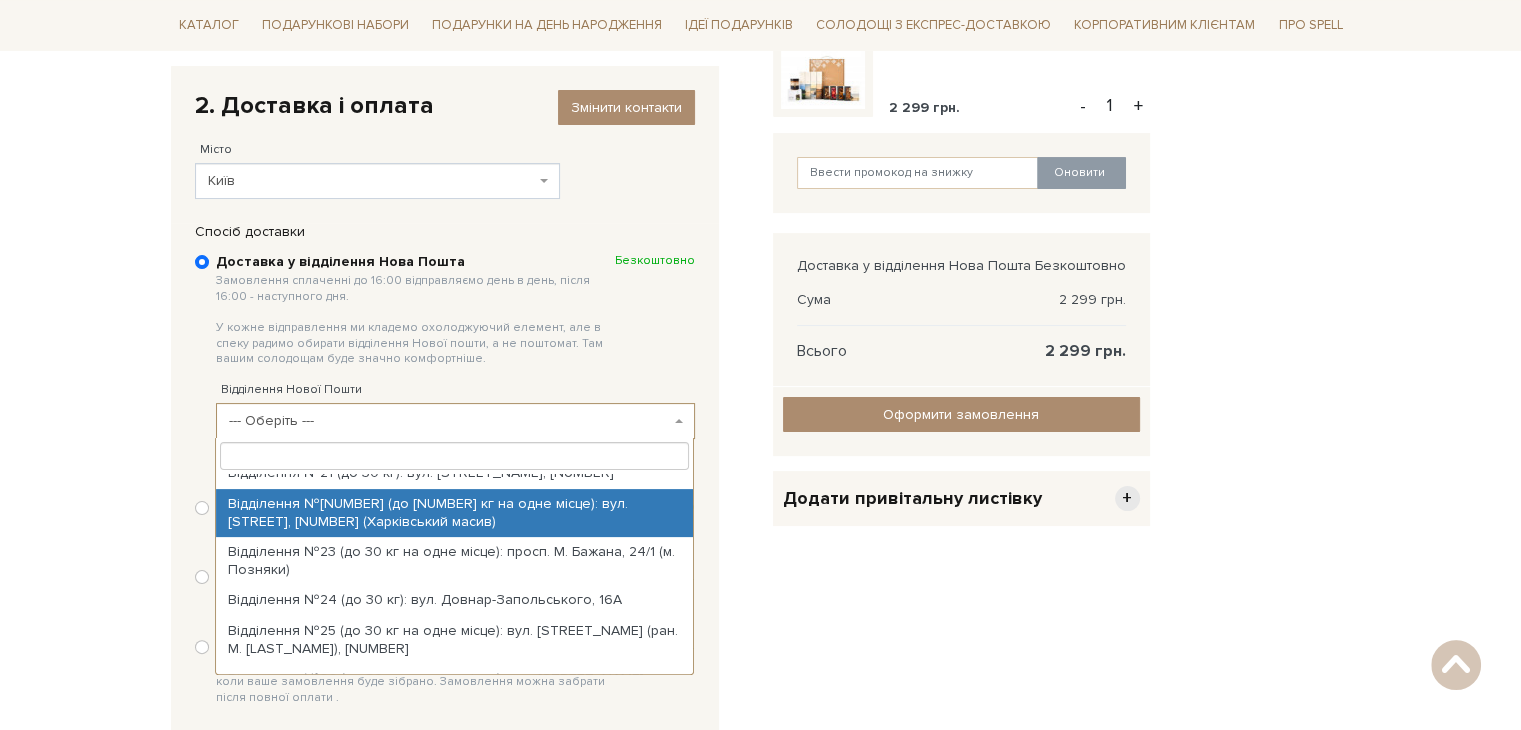 scroll, scrollTop: 746, scrollLeft: 0, axis: vertical 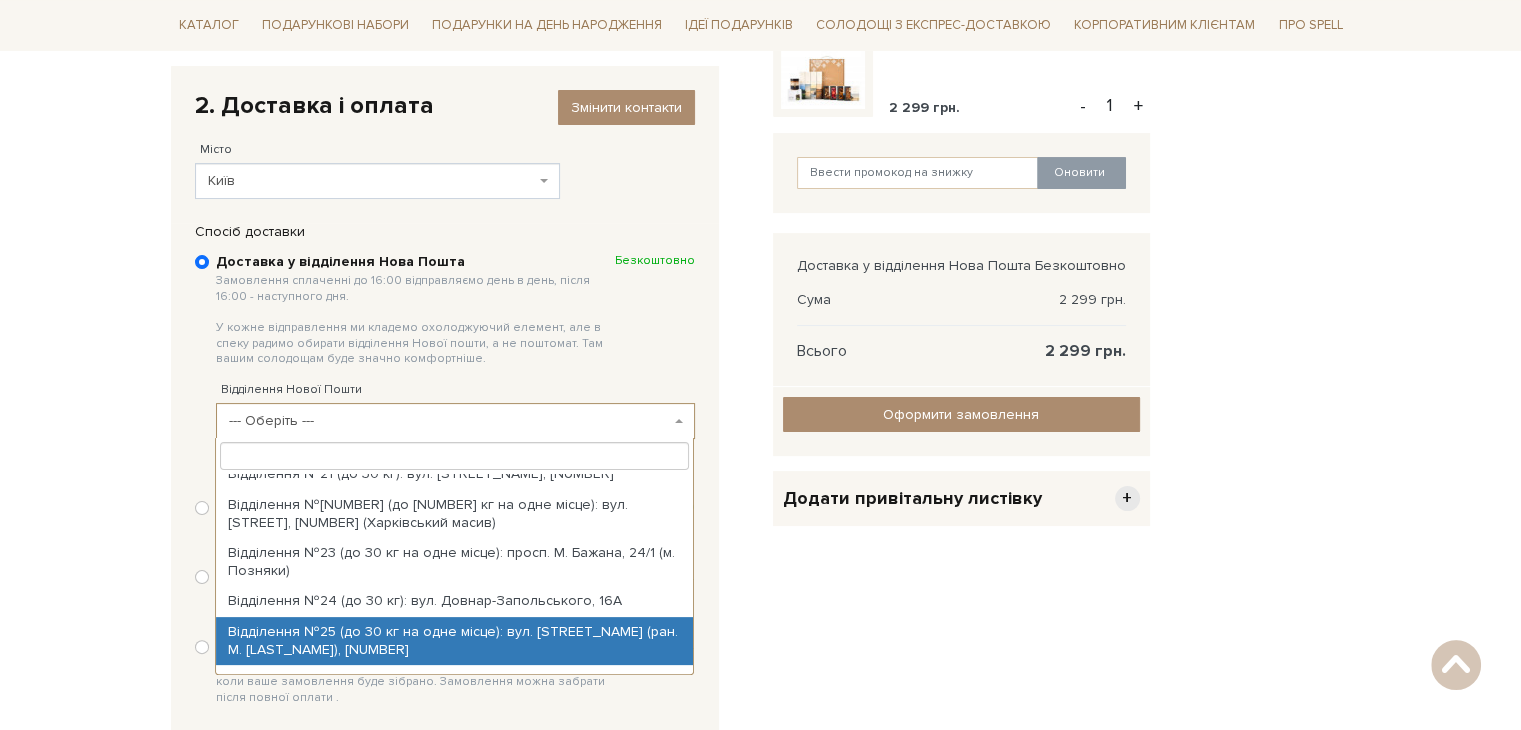 select on "Відділення №25 (до 30 кг на одне місце): вул. [STREET_NAME] (ран. М. [LAST_NAME]), [NUMBER]" 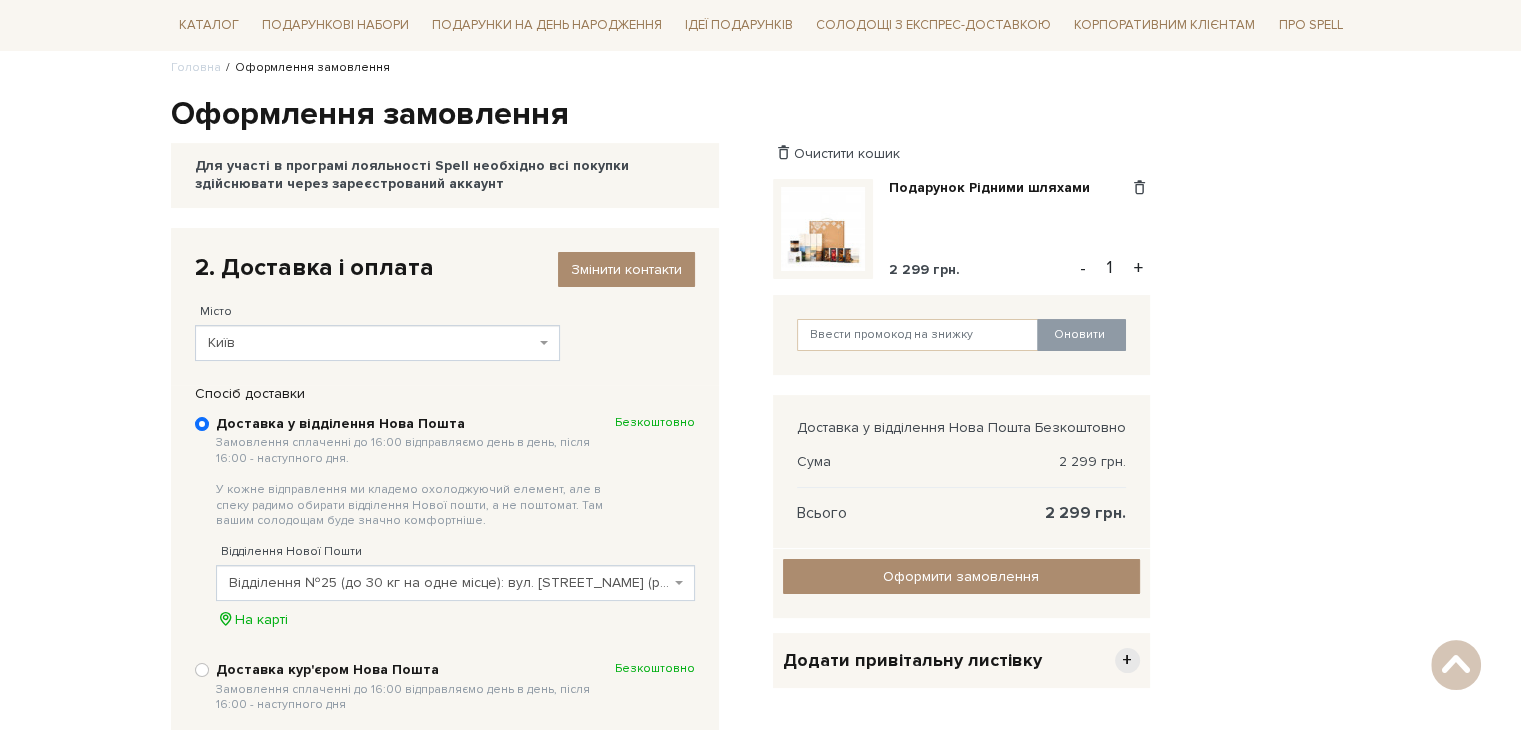 scroll, scrollTop: 159, scrollLeft: 0, axis: vertical 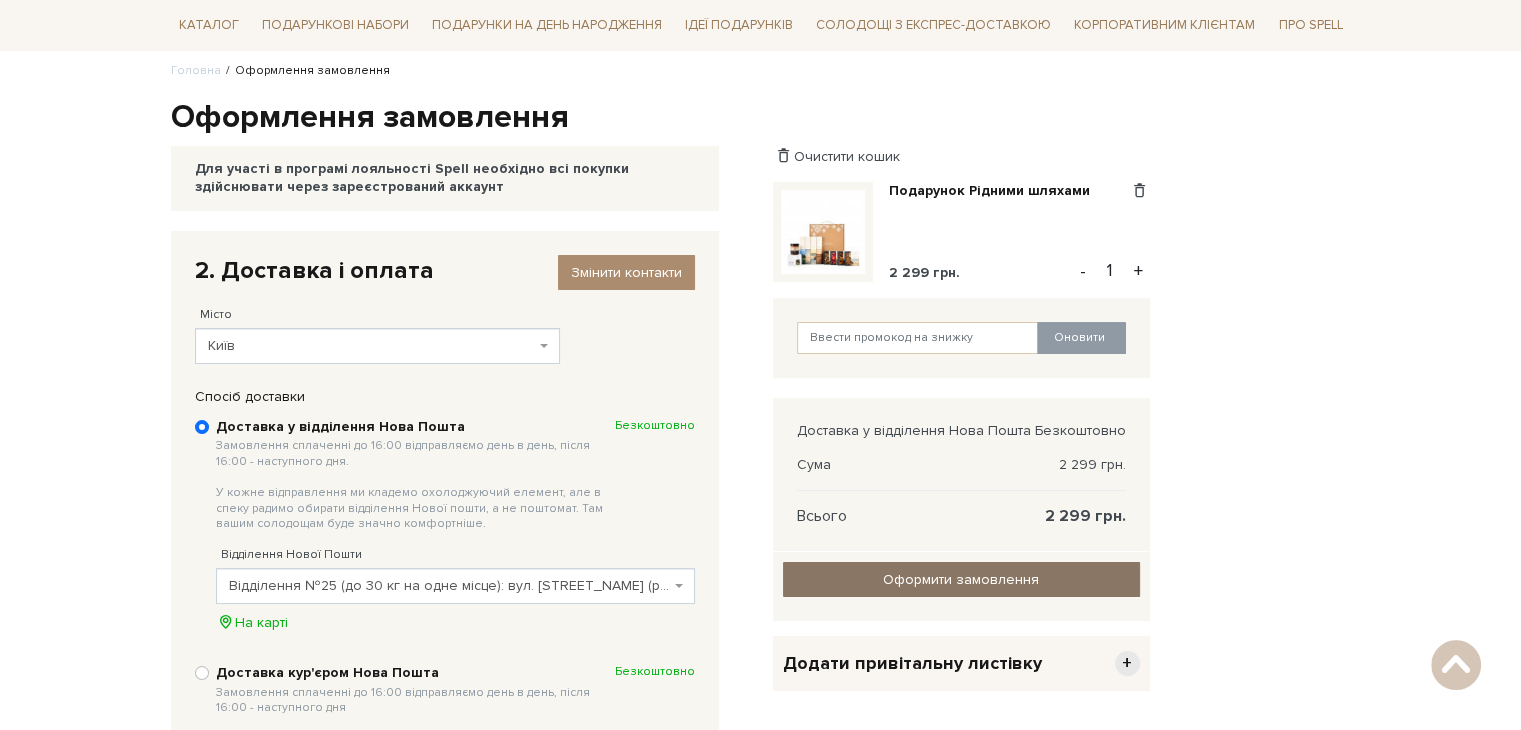 click on "Оформити замовлення" at bounding box center (961, 579) 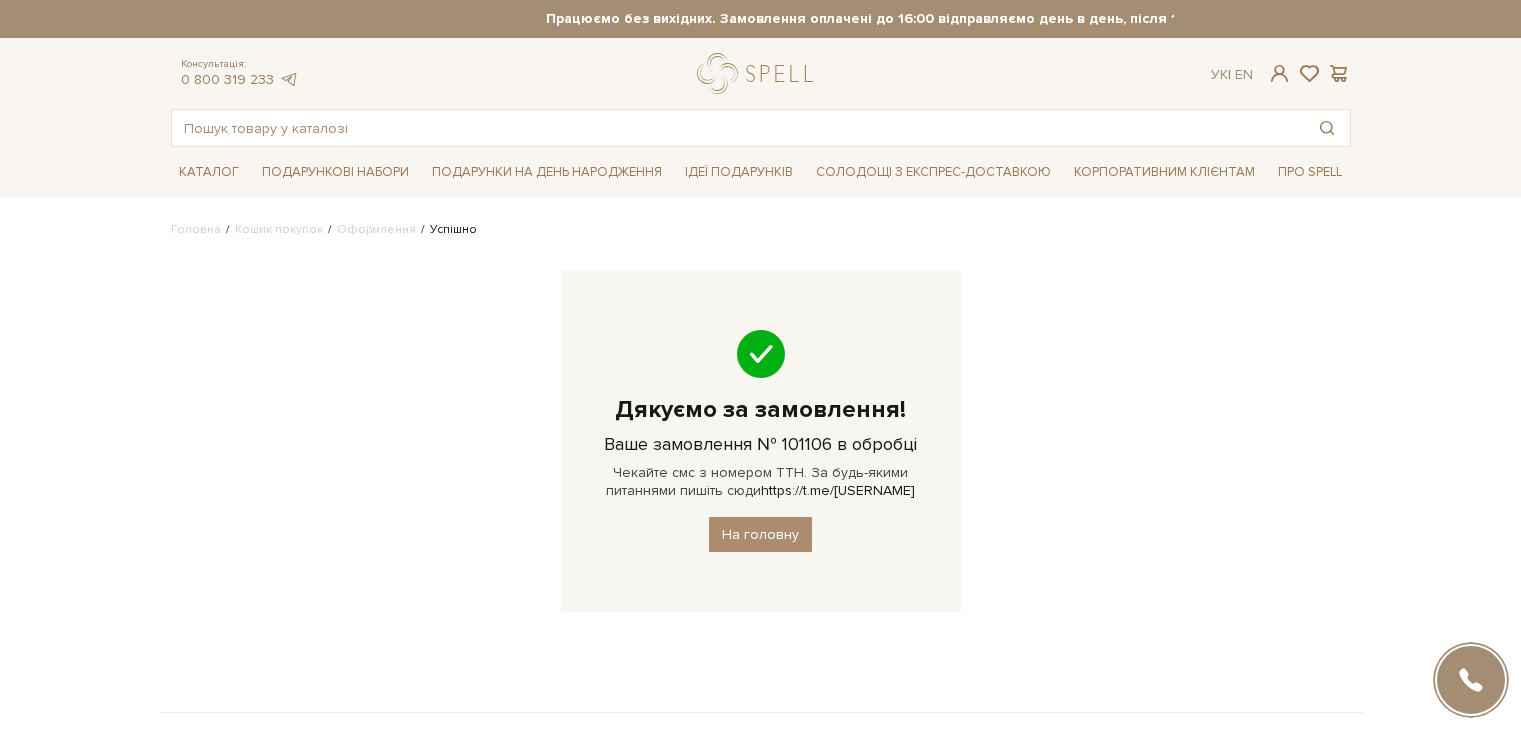 scroll, scrollTop: 0, scrollLeft: 0, axis: both 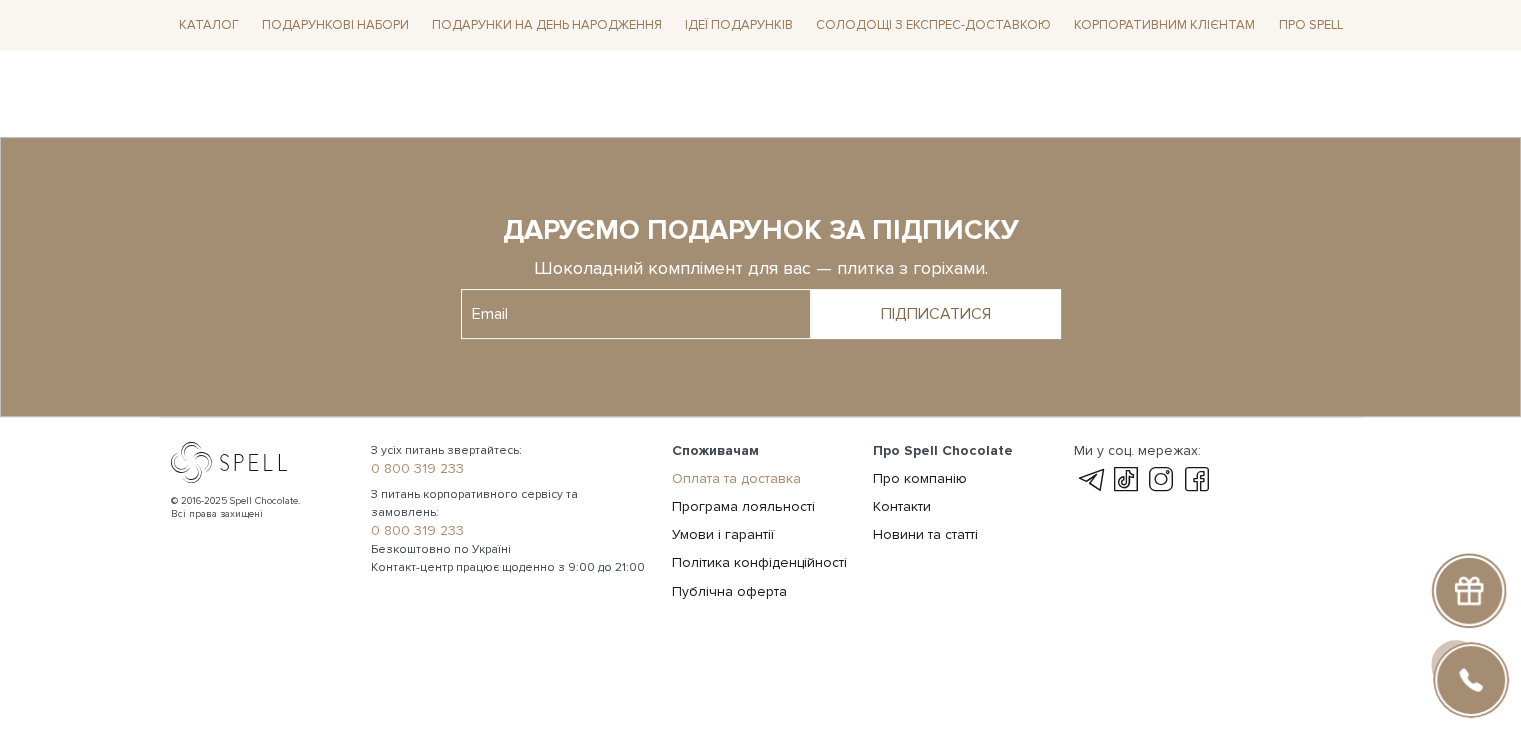 click on "Оплата та доставка" at bounding box center [736, 478] 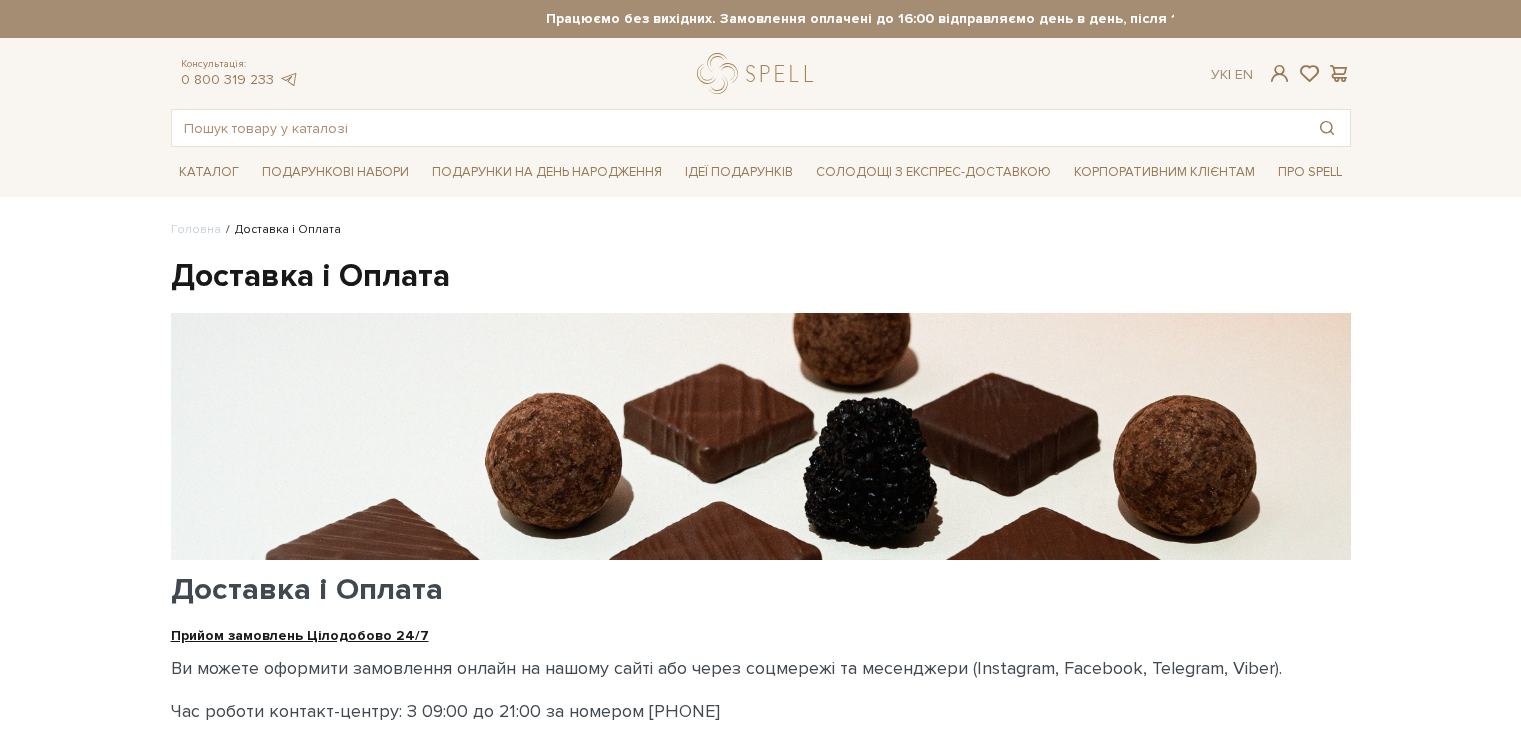 scroll, scrollTop: 0, scrollLeft: 0, axis: both 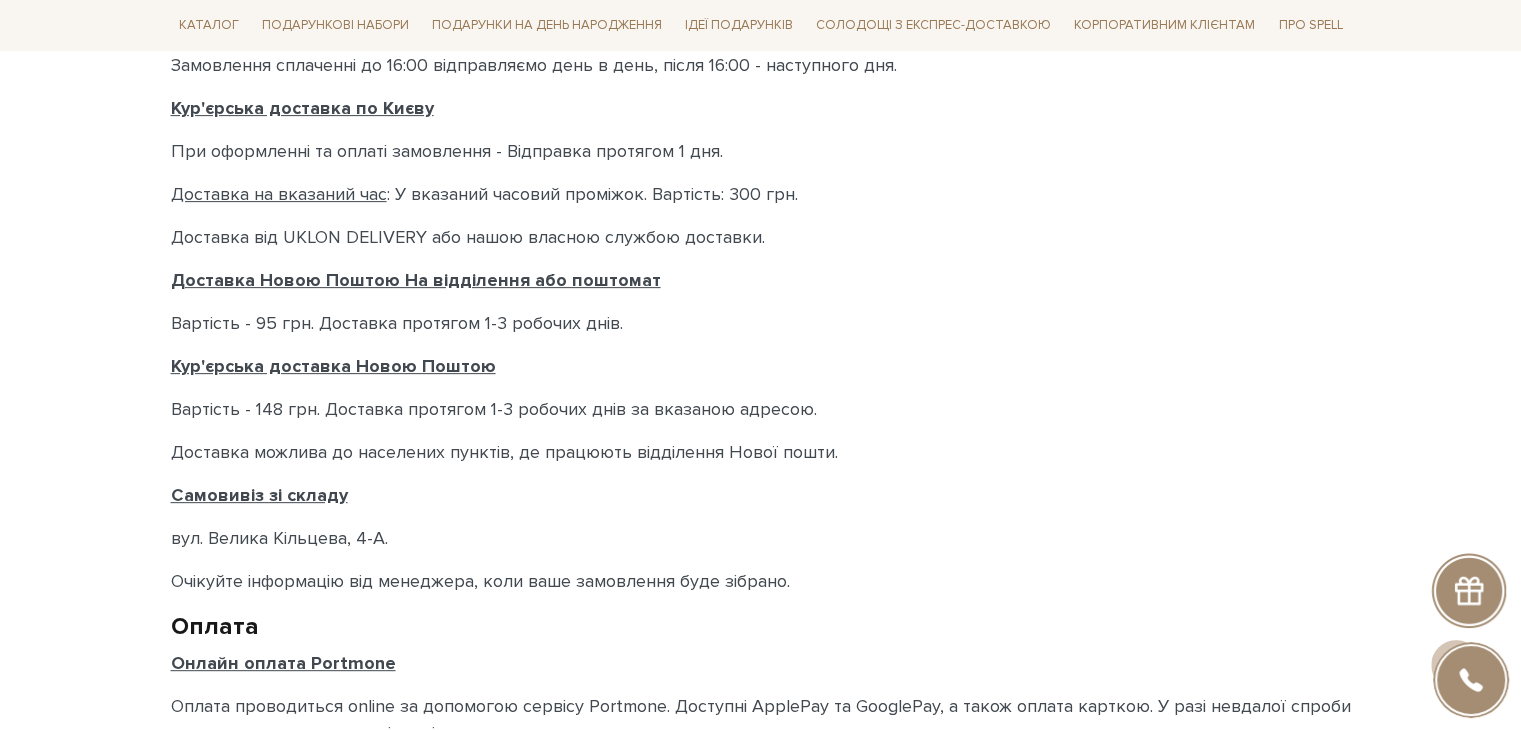 click on "Доставка Новою Поштою
На відділення або поштомат" at bounding box center (416, 280) 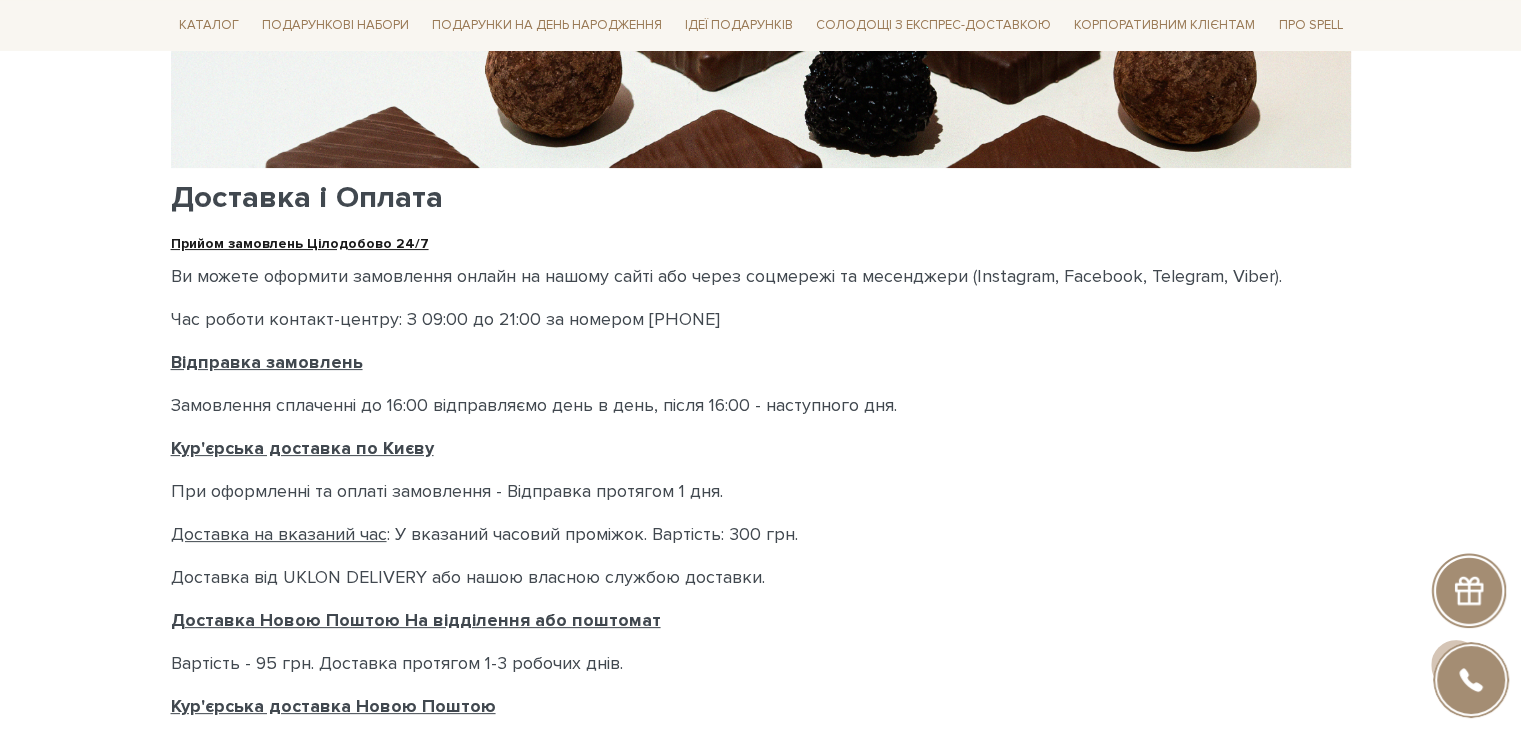 scroll, scrollTop: 374, scrollLeft: 0, axis: vertical 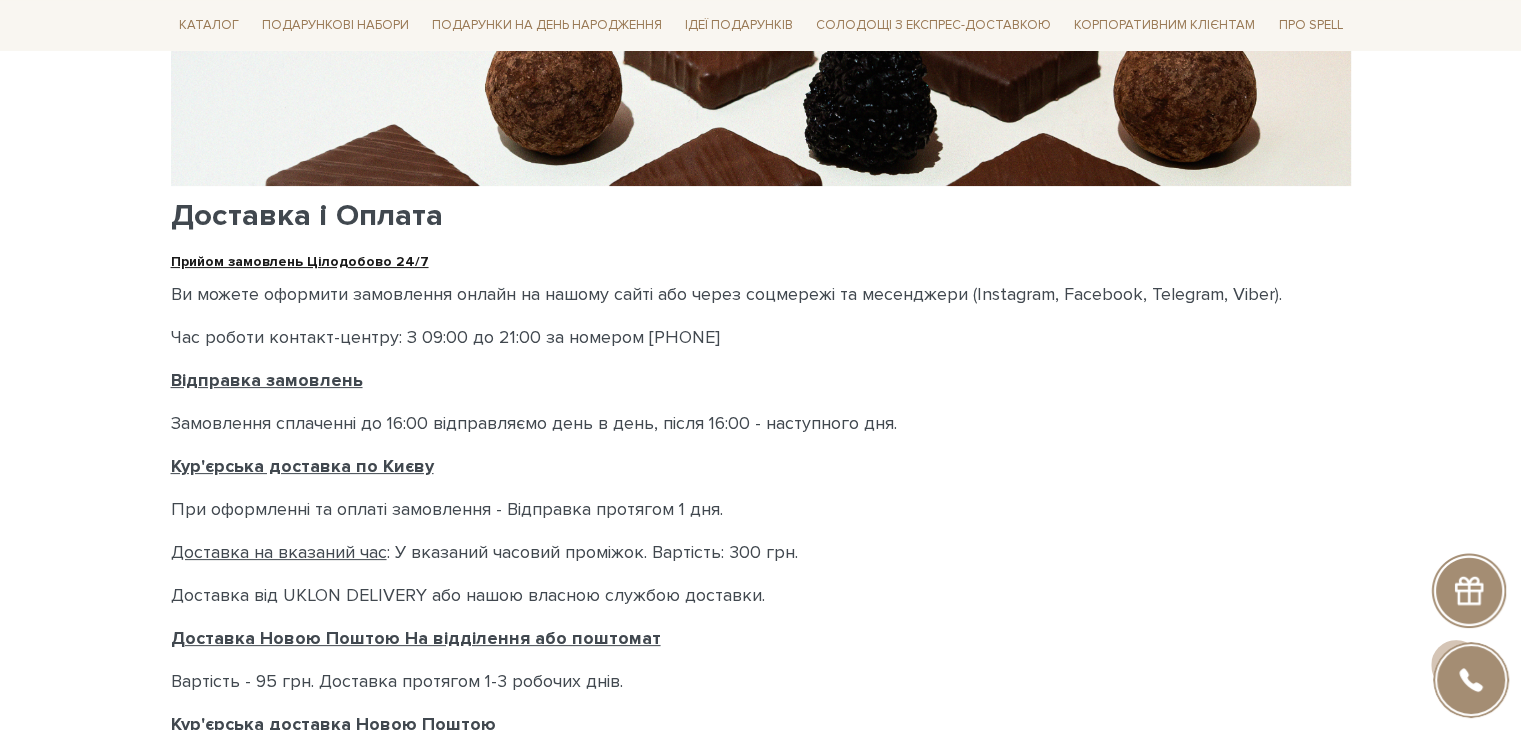 click on "Прийом замовлень
Цілодобово 24/7" at bounding box center (300, 261) 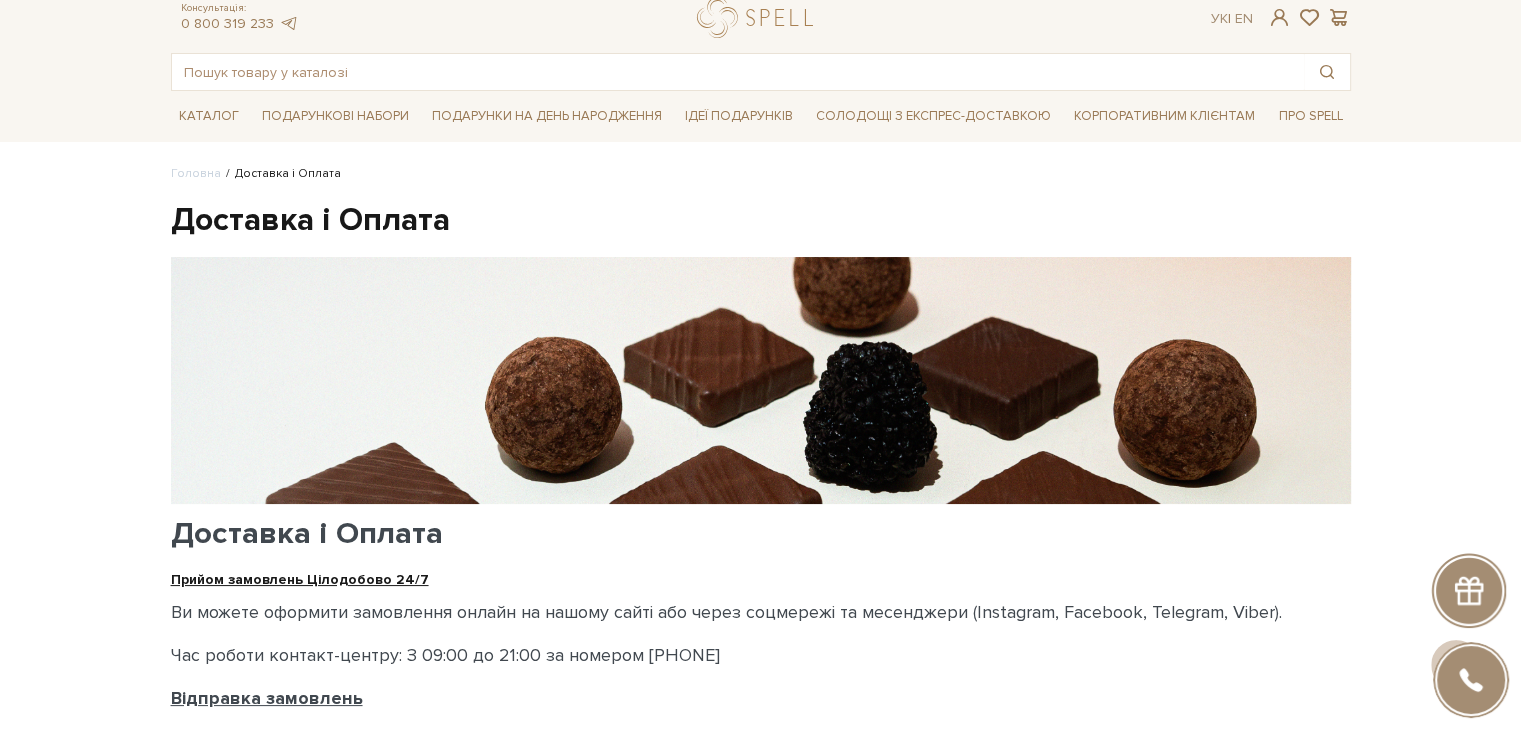 scroll, scrollTop: 0, scrollLeft: 0, axis: both 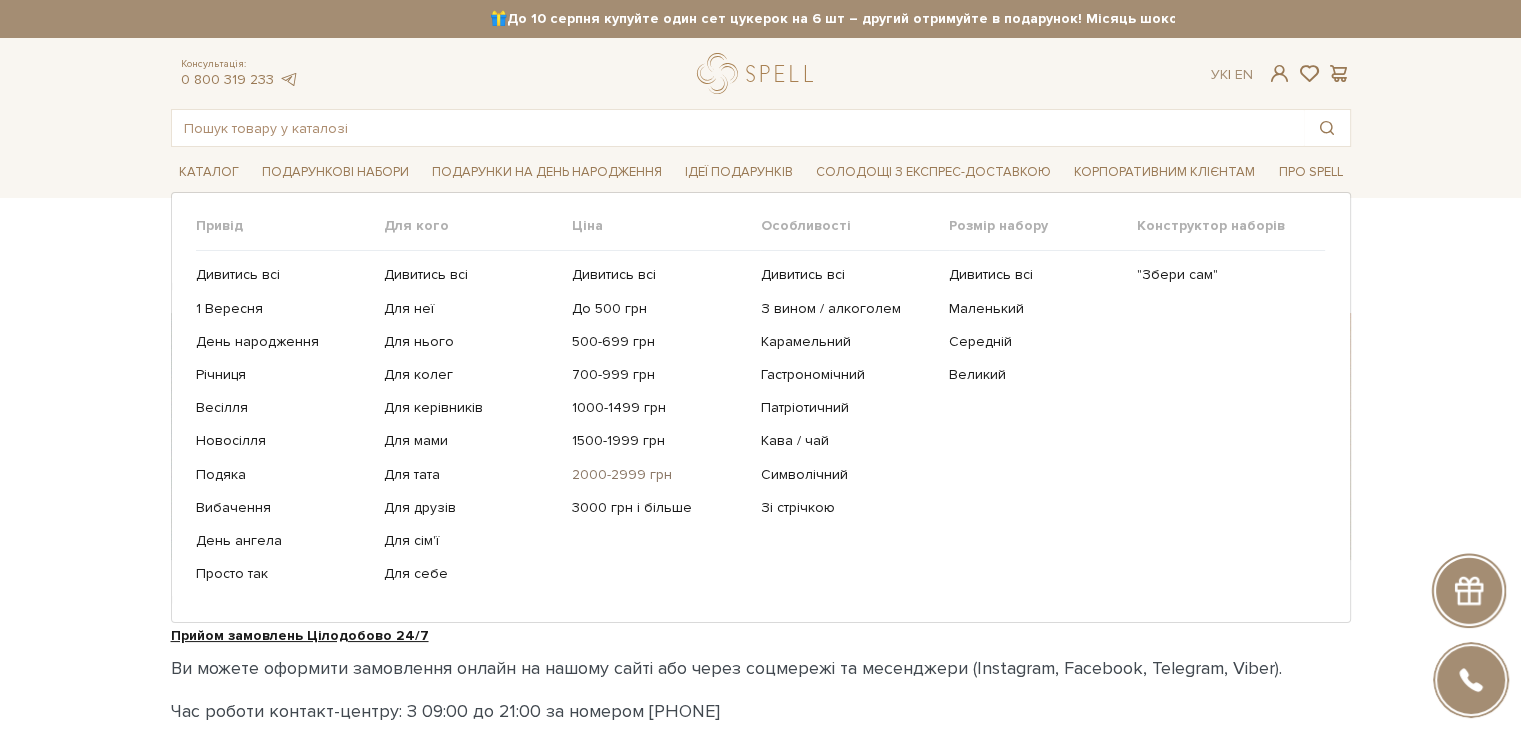 click on "2000-2999 грн" at bounding box center [658, 475] 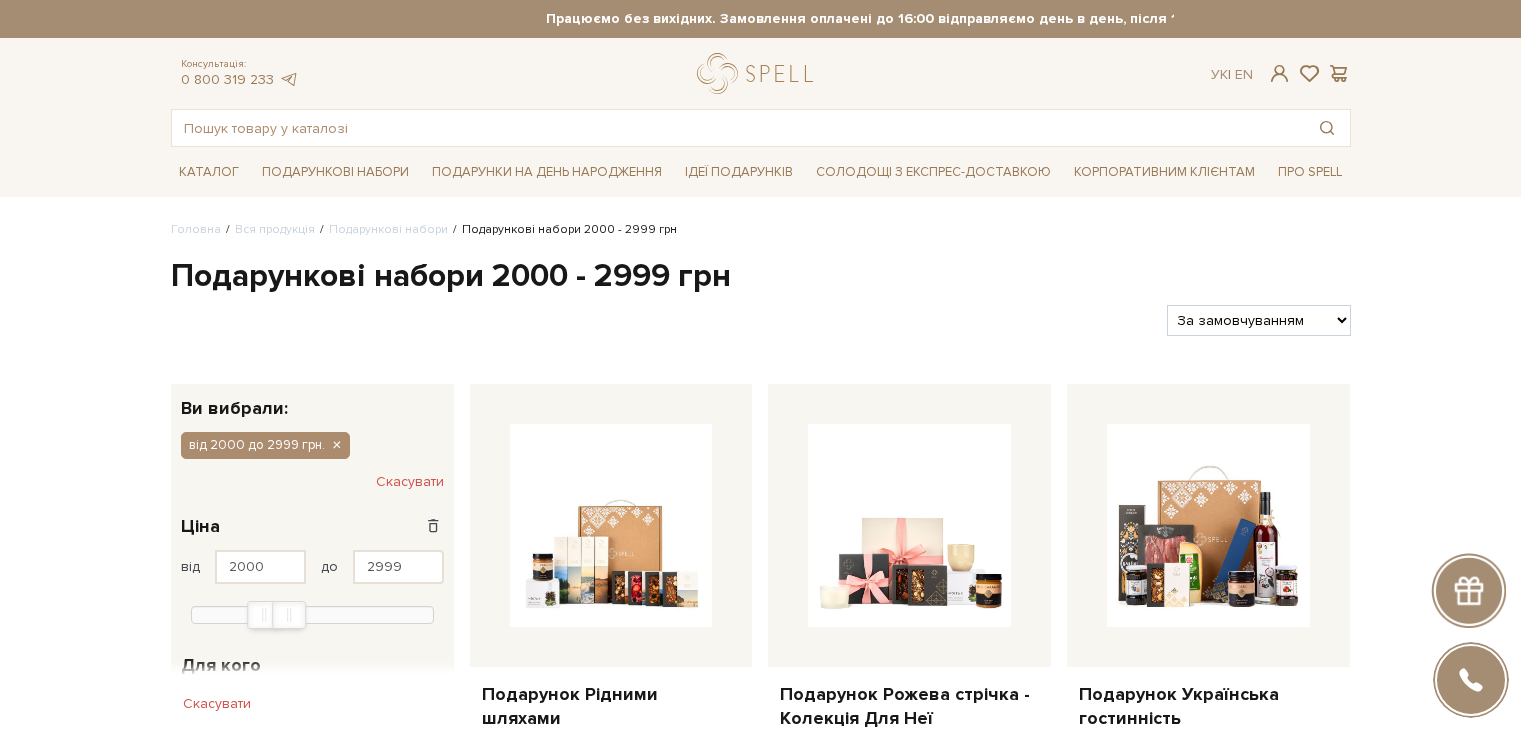 scroll, scrollTop: 442, scrollLeft: 0, axis: vertical 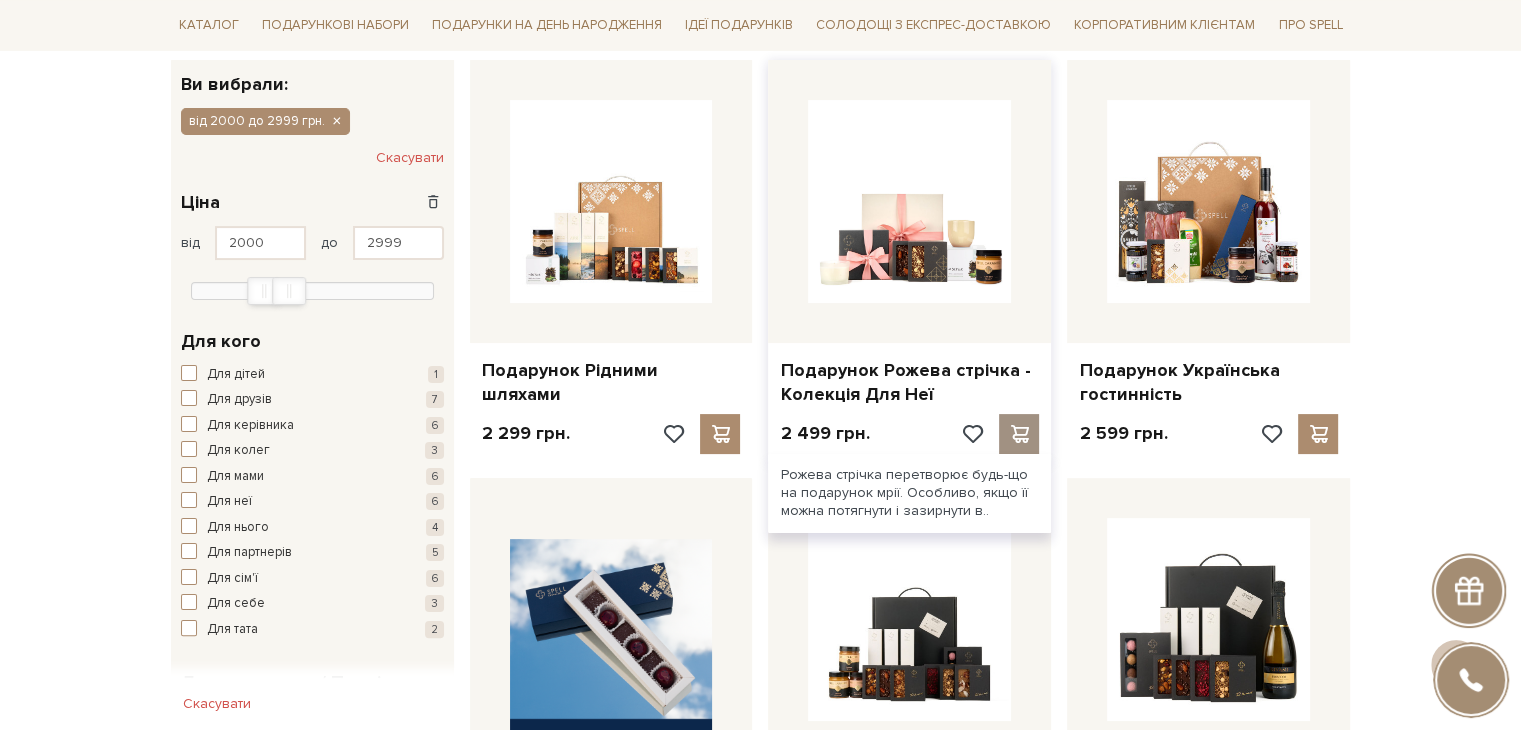 click at bounding box center [1019, 434] 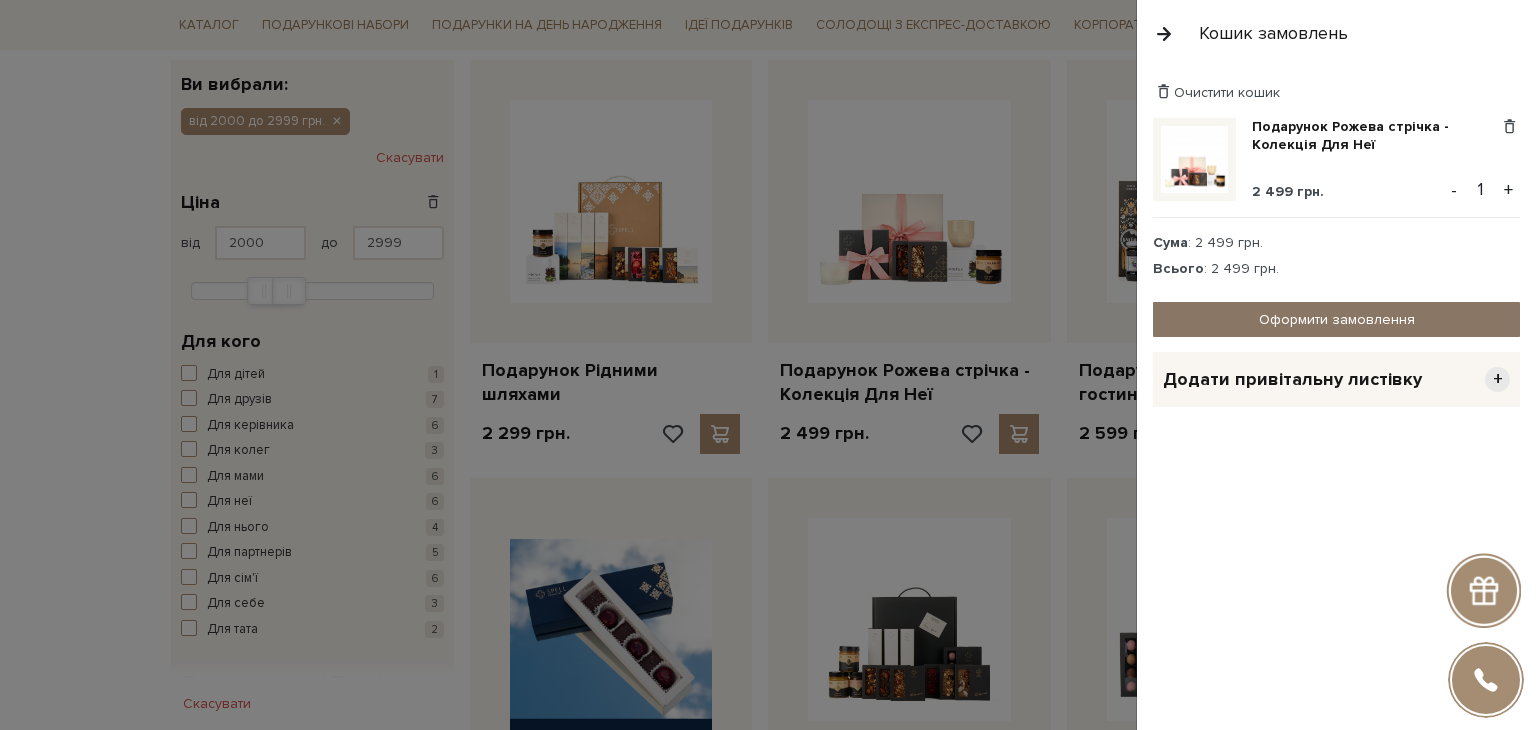 click on "Оформити замовлення" at bounding box center [1336, 319] 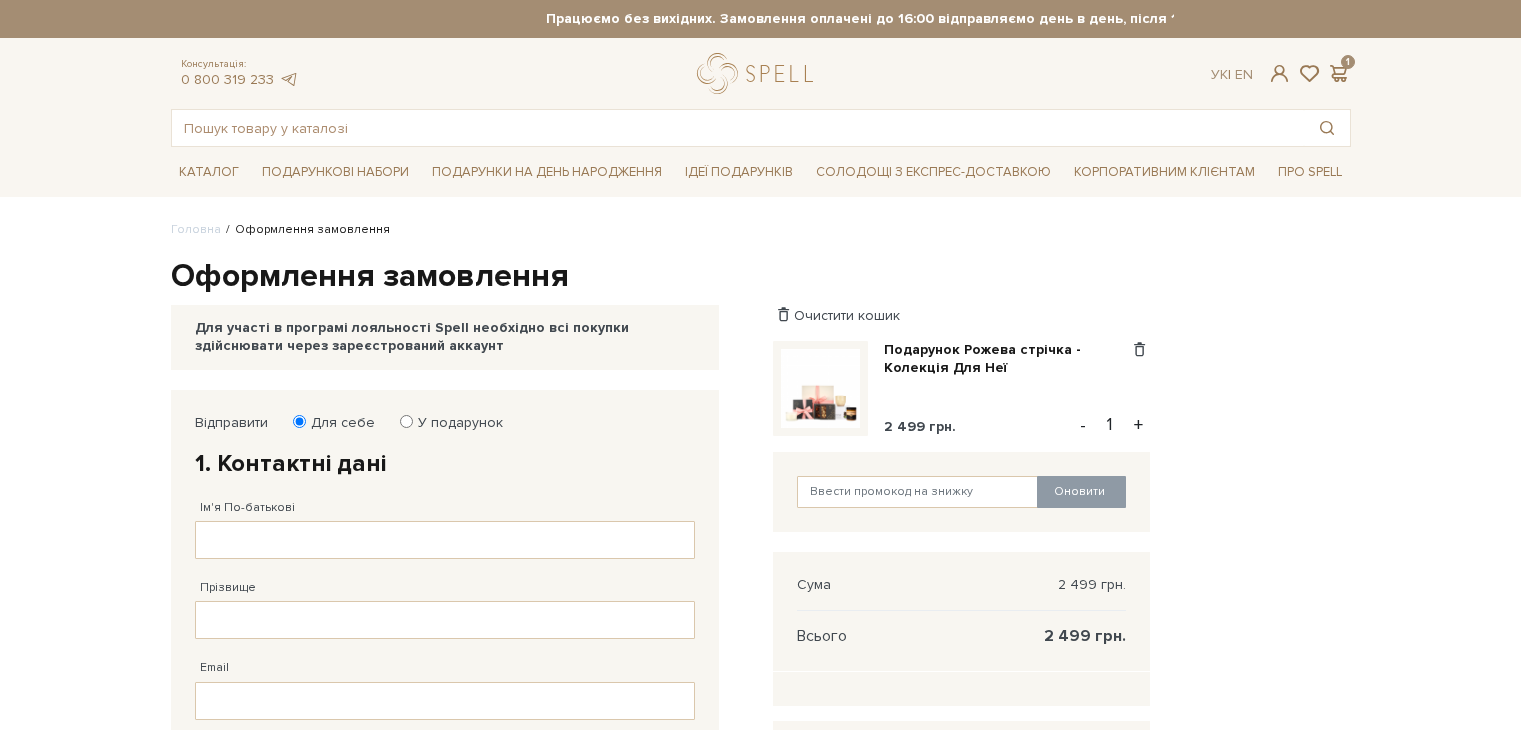scroll, scrollTop: 0, scrollLeft: 0, axis: both 